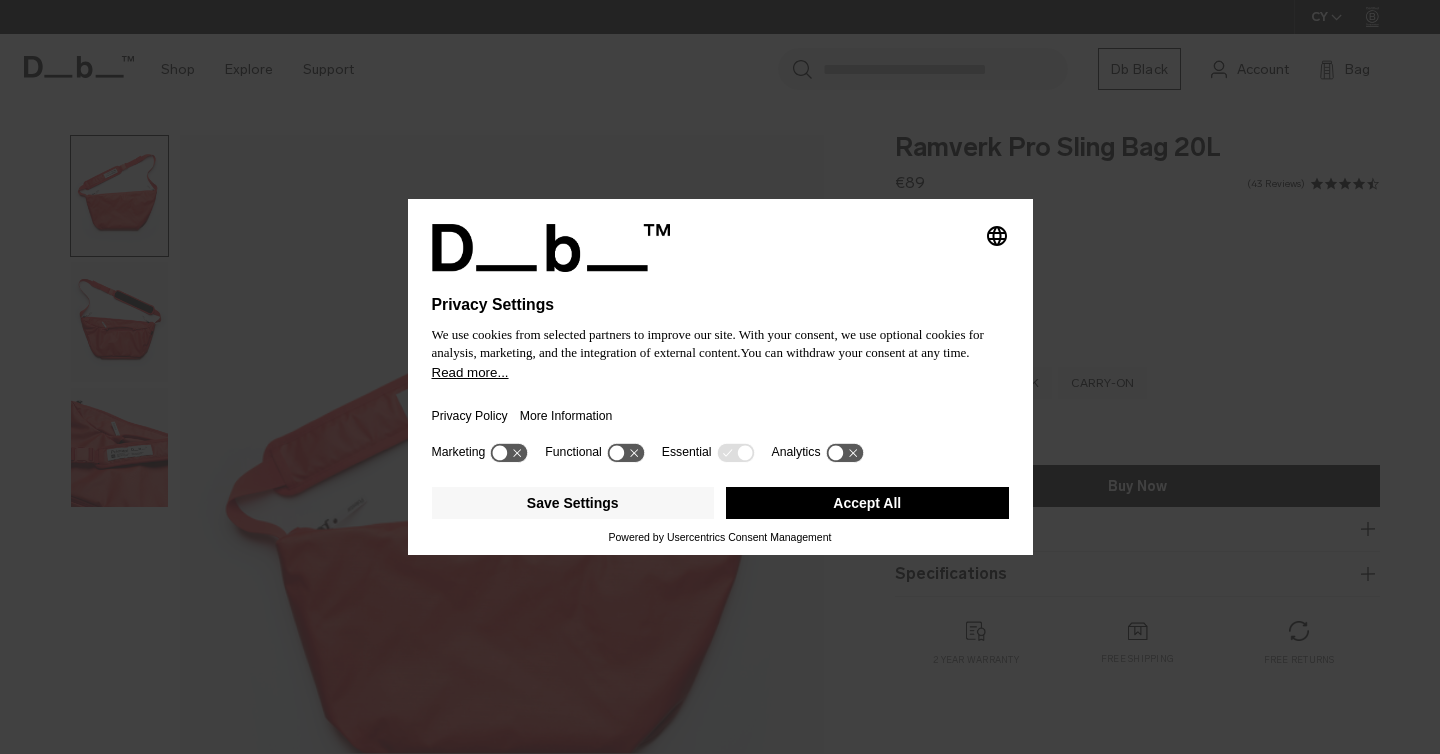 scroll, scrollTop: 0, scrollLeft: 0, axis: both 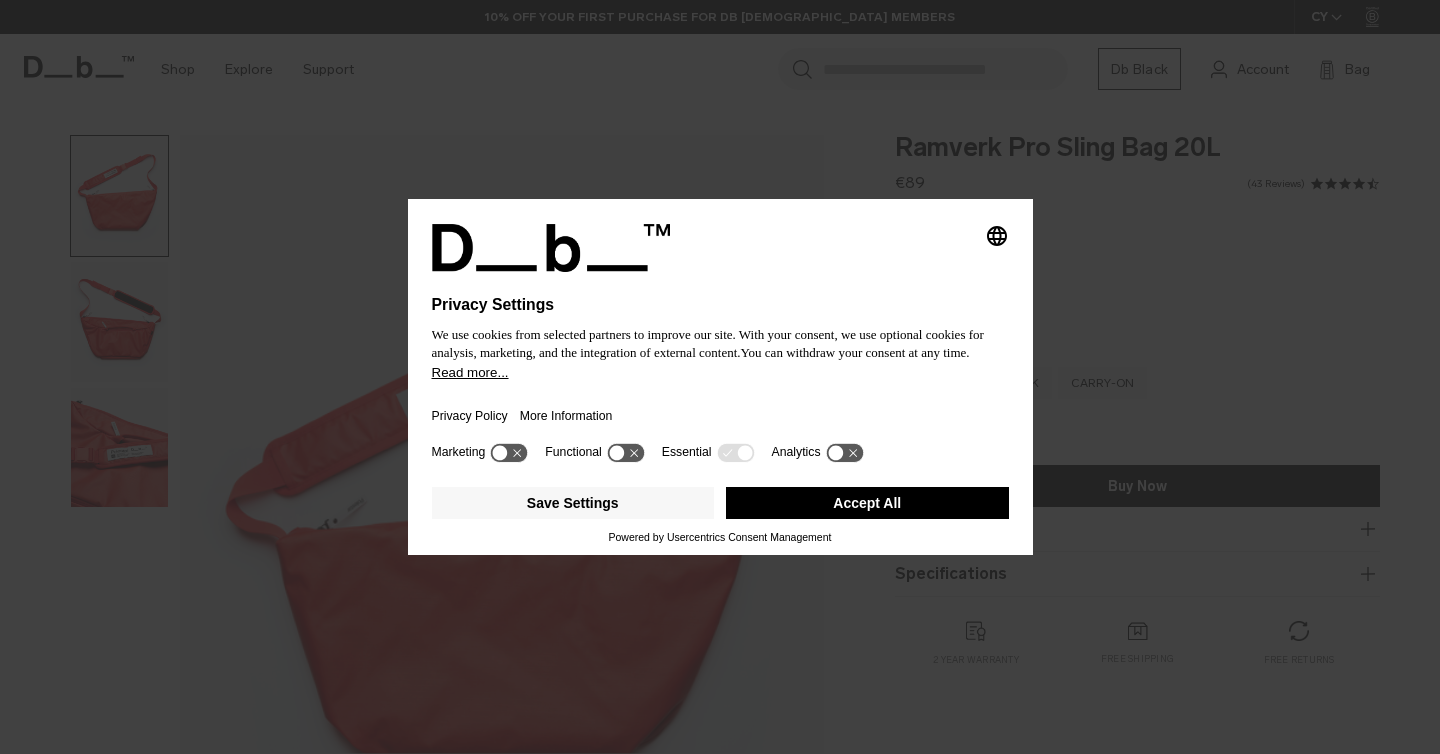 click on "Accept All" at bounding box center (867, 503) 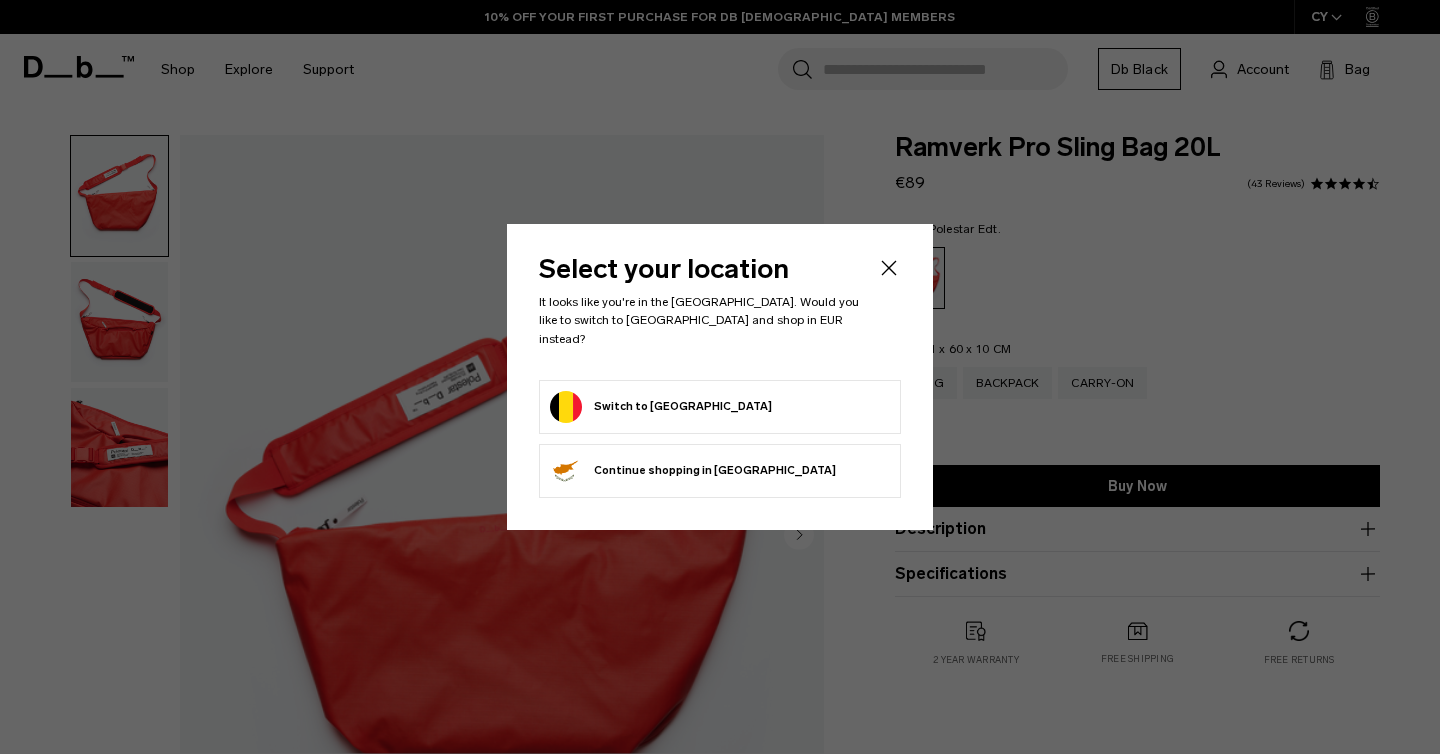 scroll, scrollTop: 0, scrollLeft: 0, axis: both 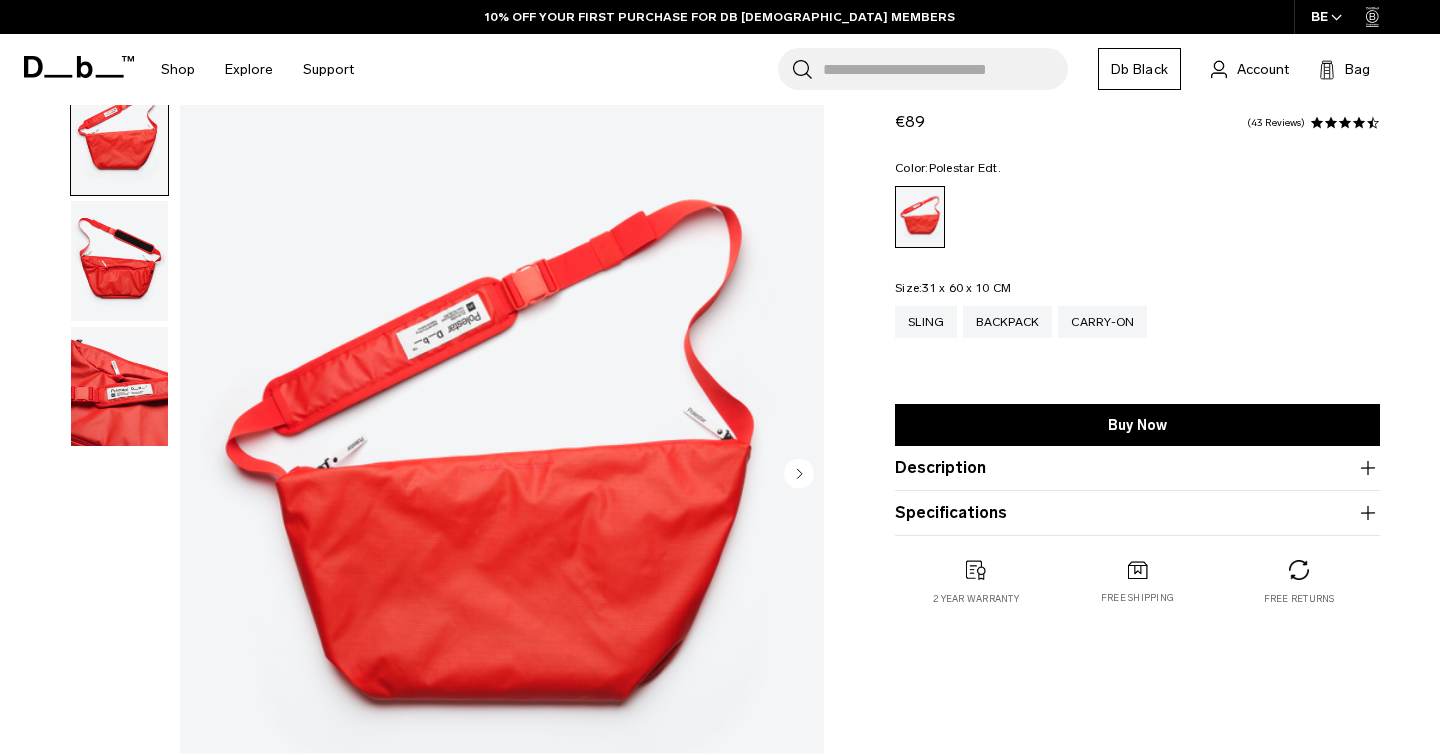 click at bounding box center (119, 261) 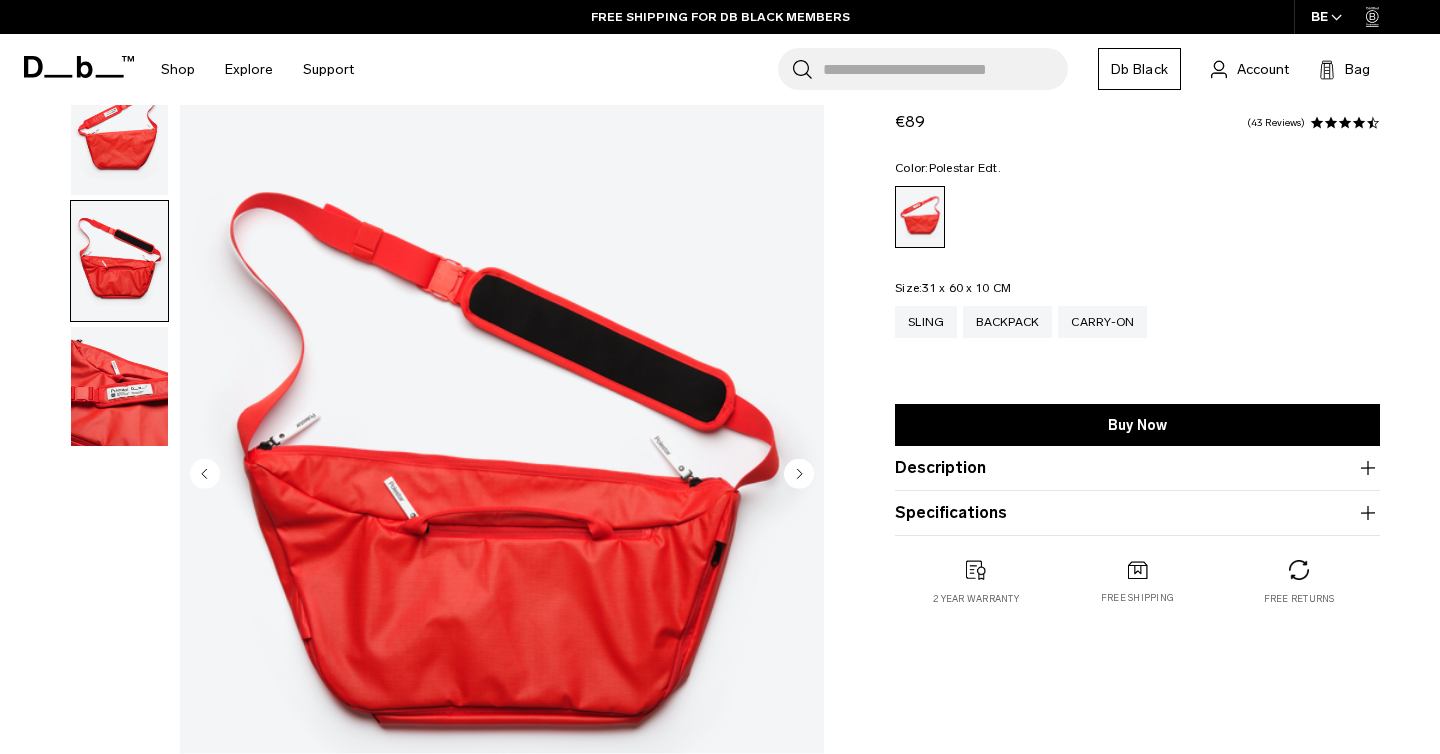 click at bounding box center (119, 135) 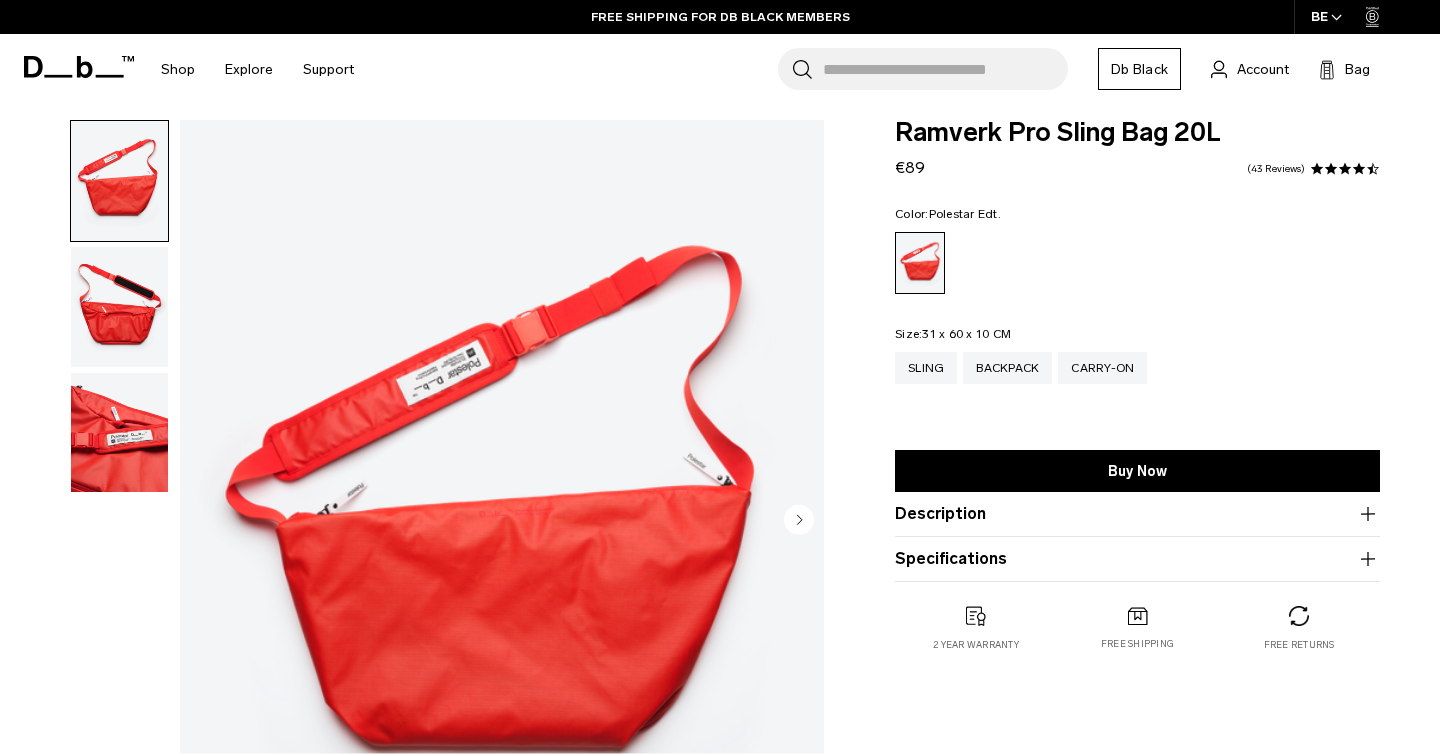 scroll, scrollTop: 7, scrollLeft: 0, axis: vertical 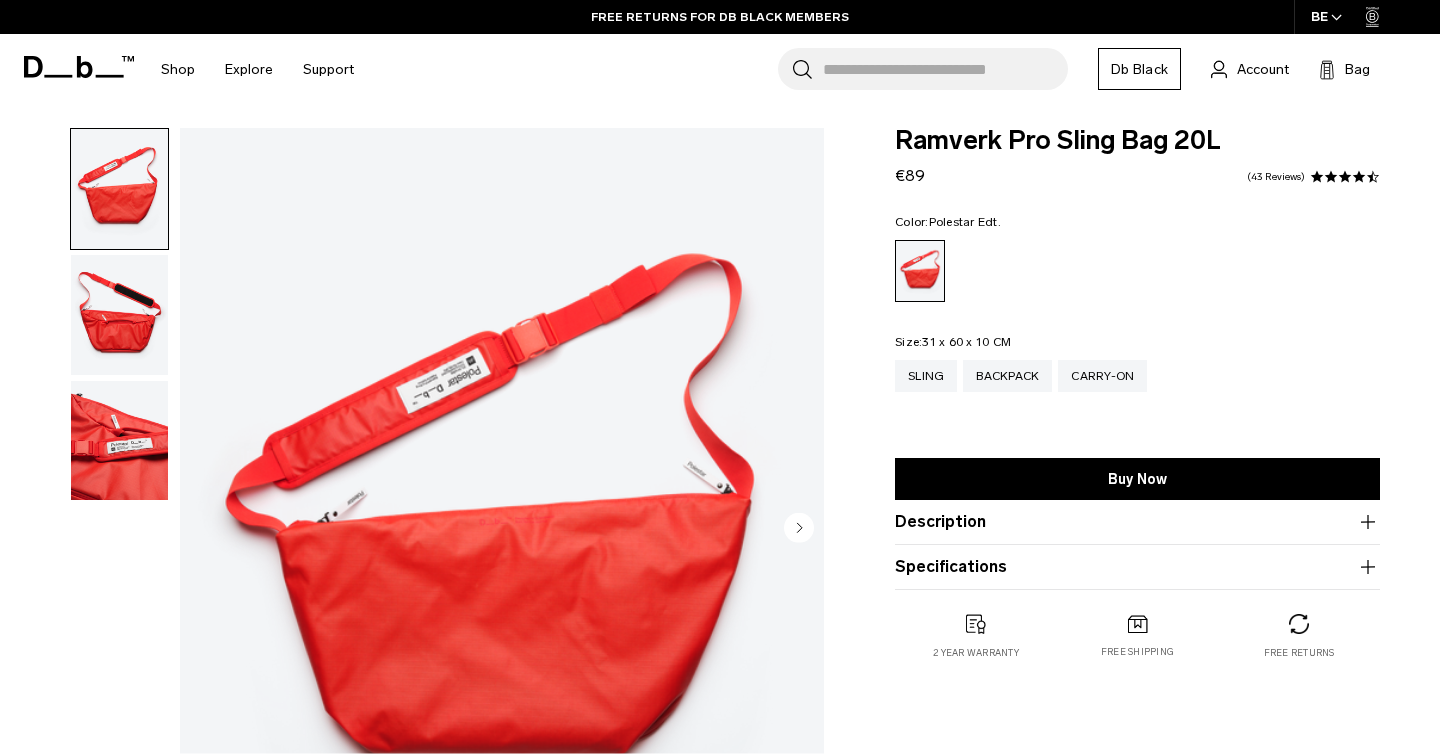 click at bounding box center (502, 530) 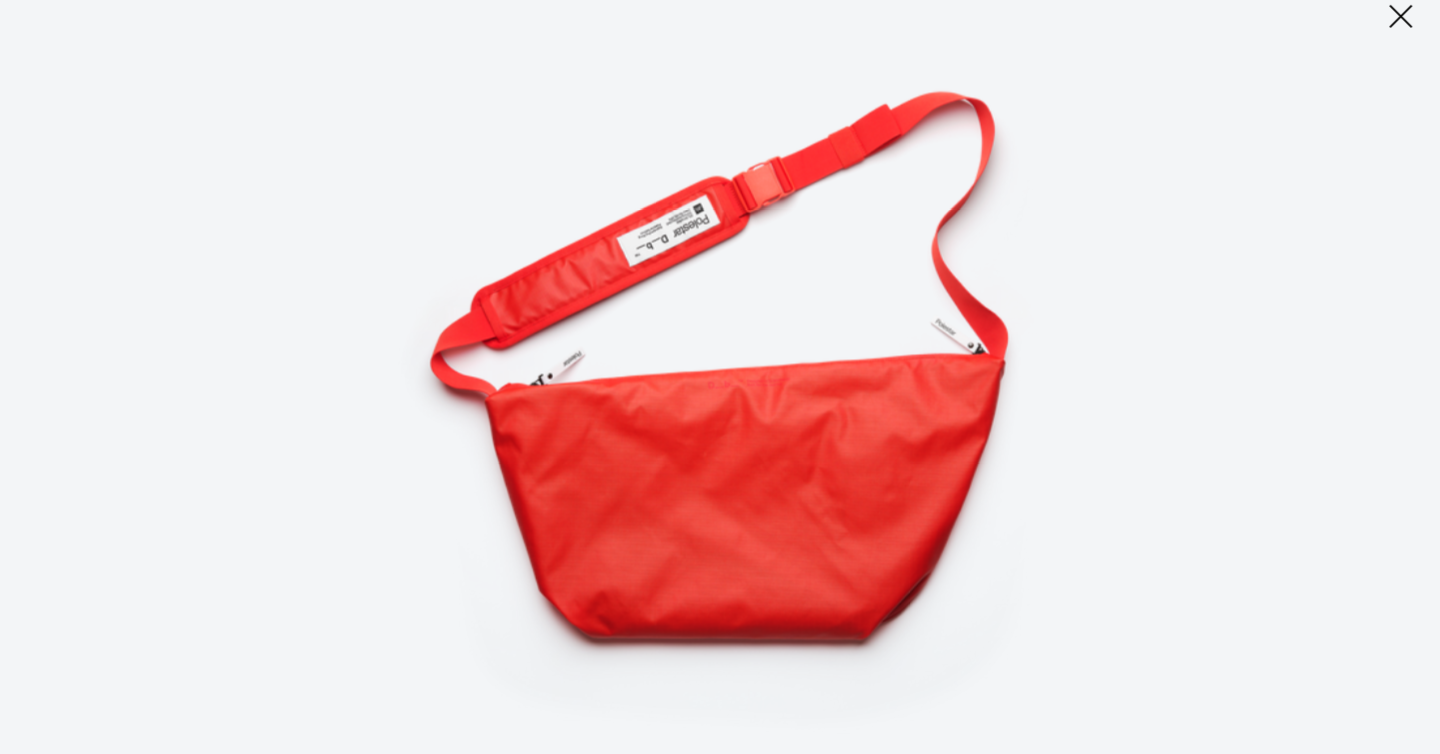 click 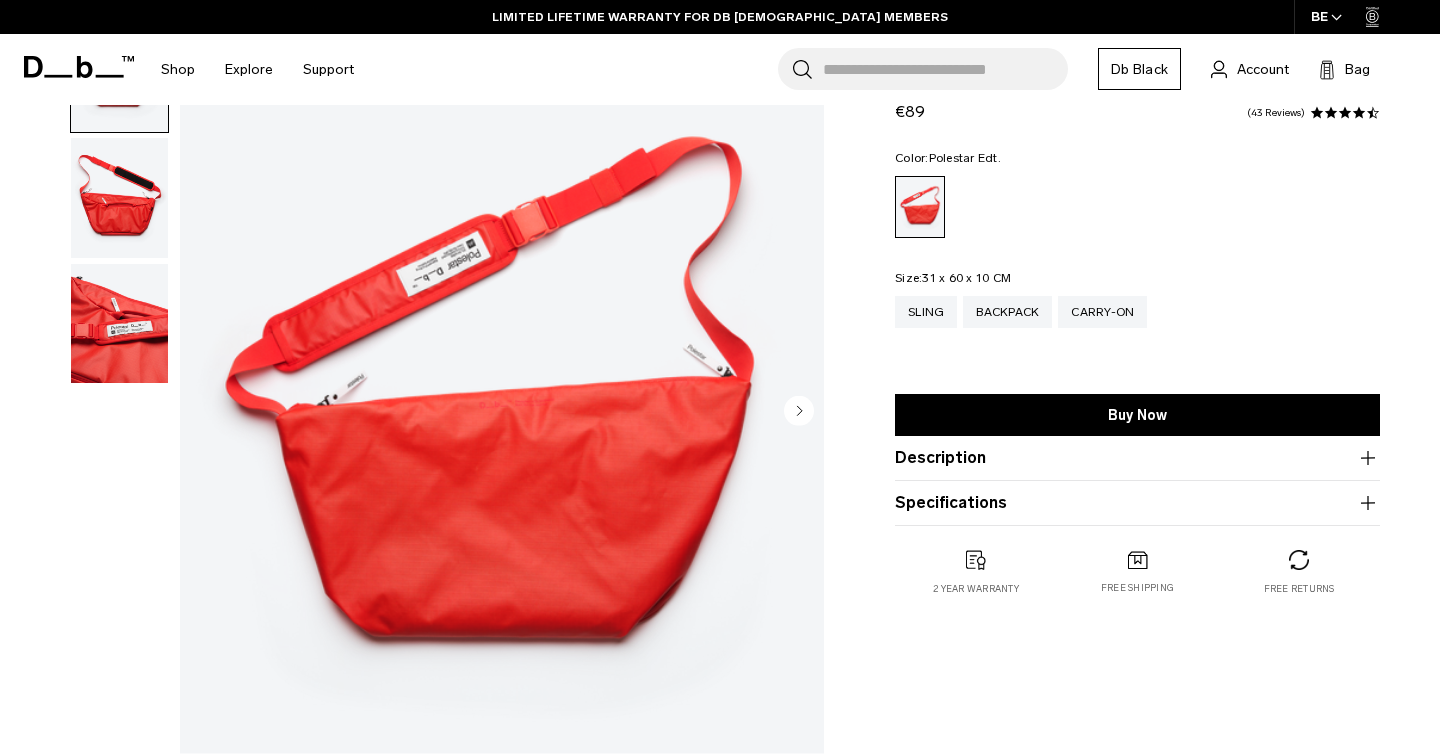 scroll, scrollTop: 114, scrollLeft: 0, axis: vertical 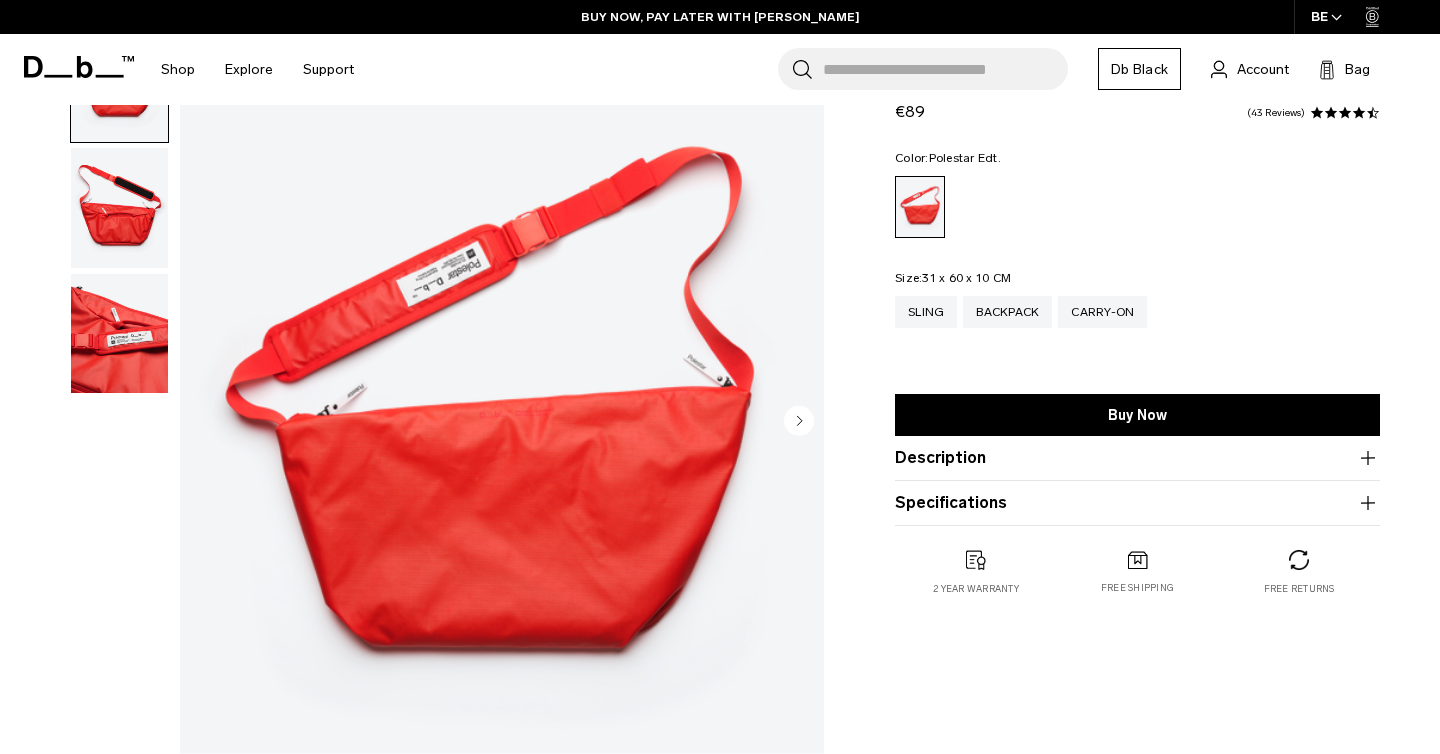 click at bounding box center (119, 208) 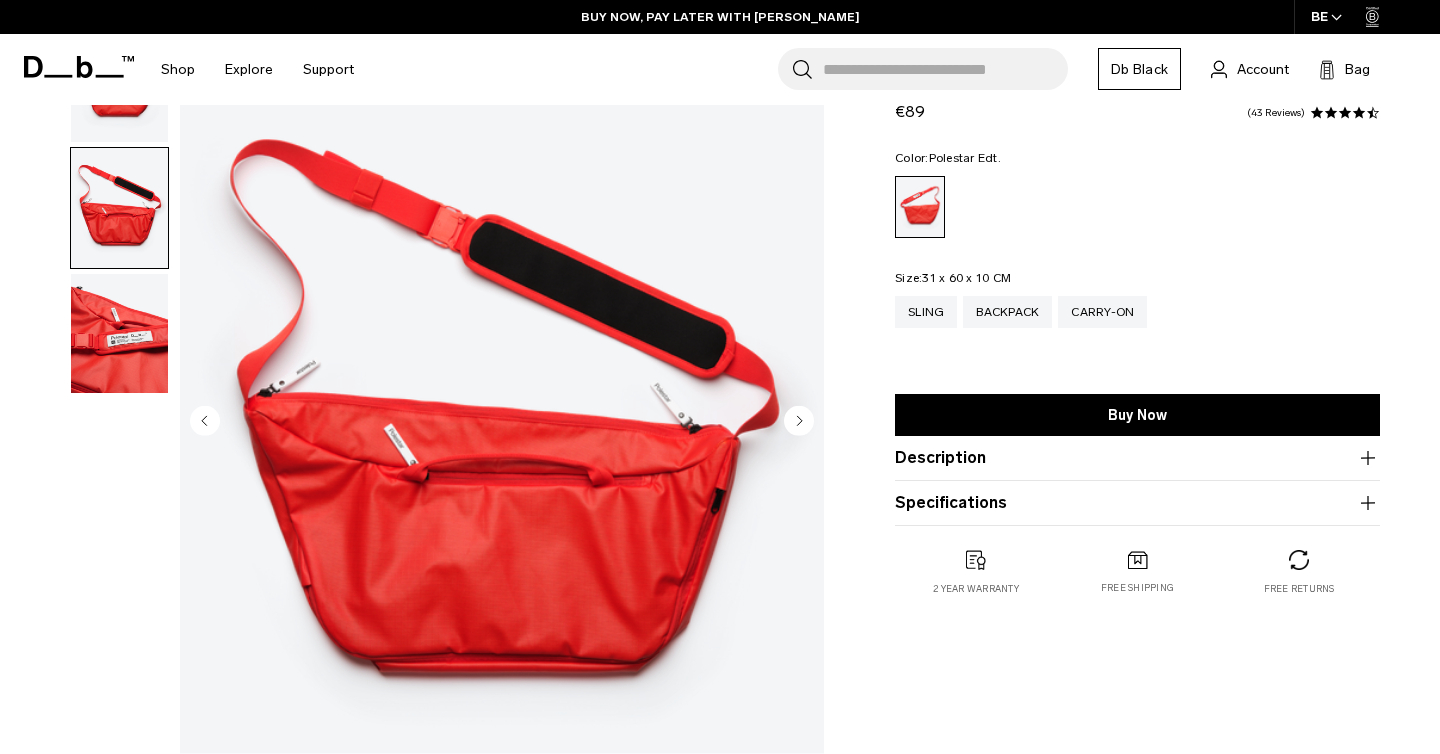 click at bounding box center [119, 334] 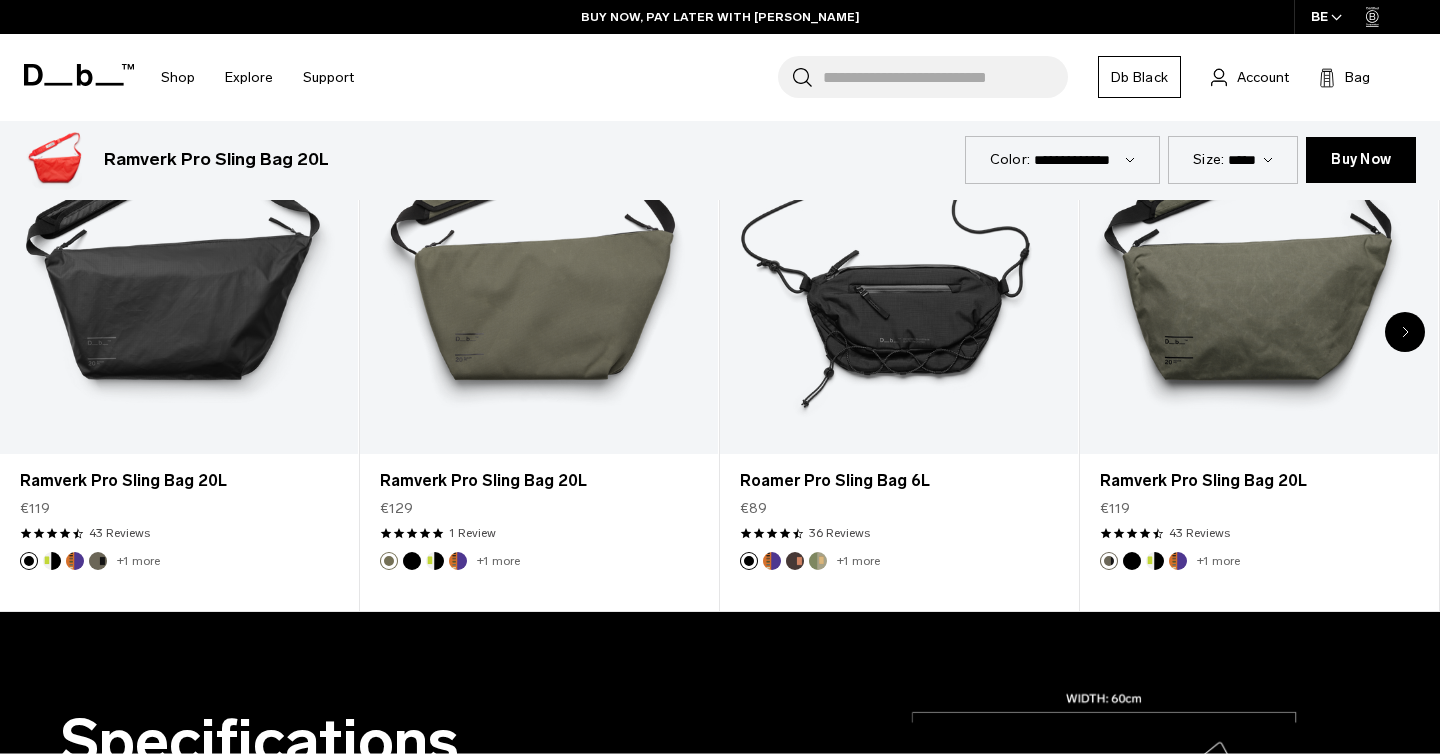 scroll, scrollTop: 1062, scrollLeft: 0, axis: vertical 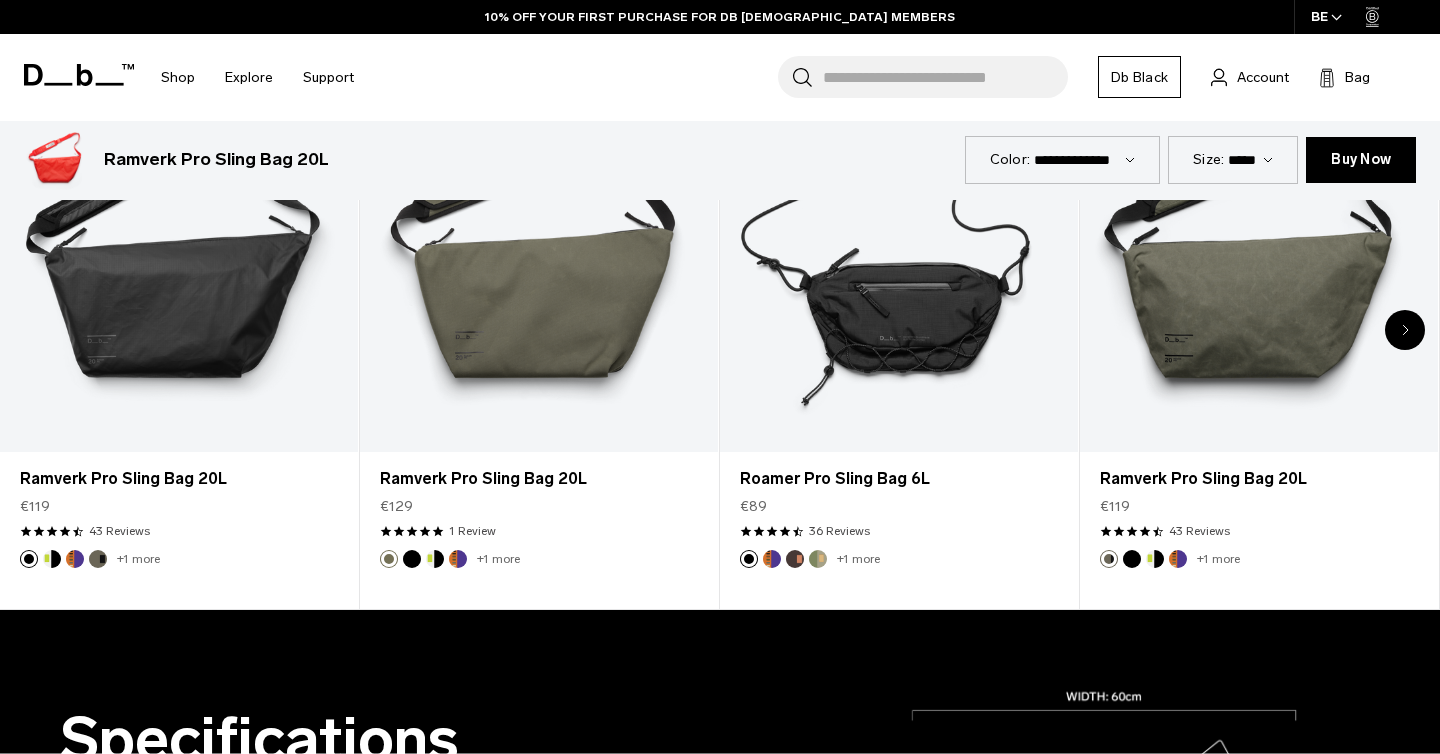 click 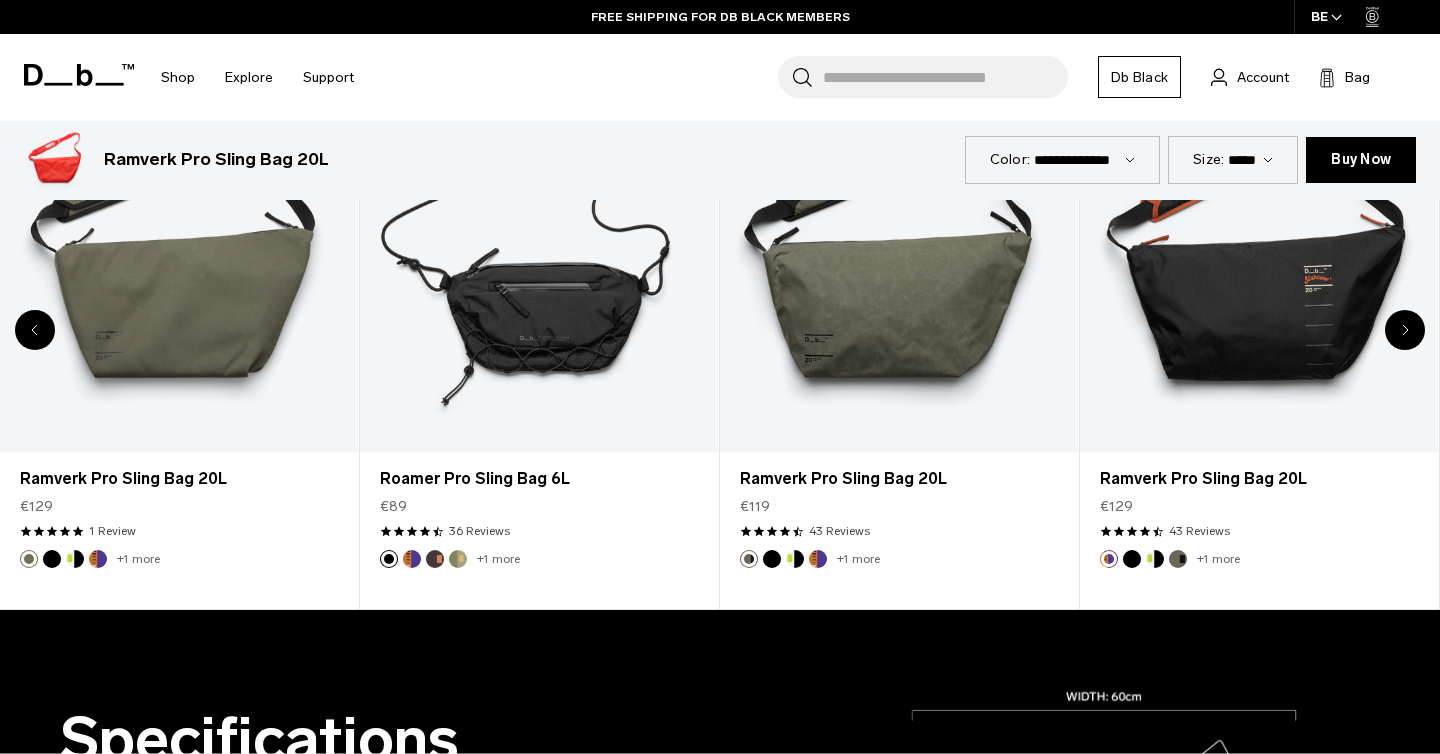 click 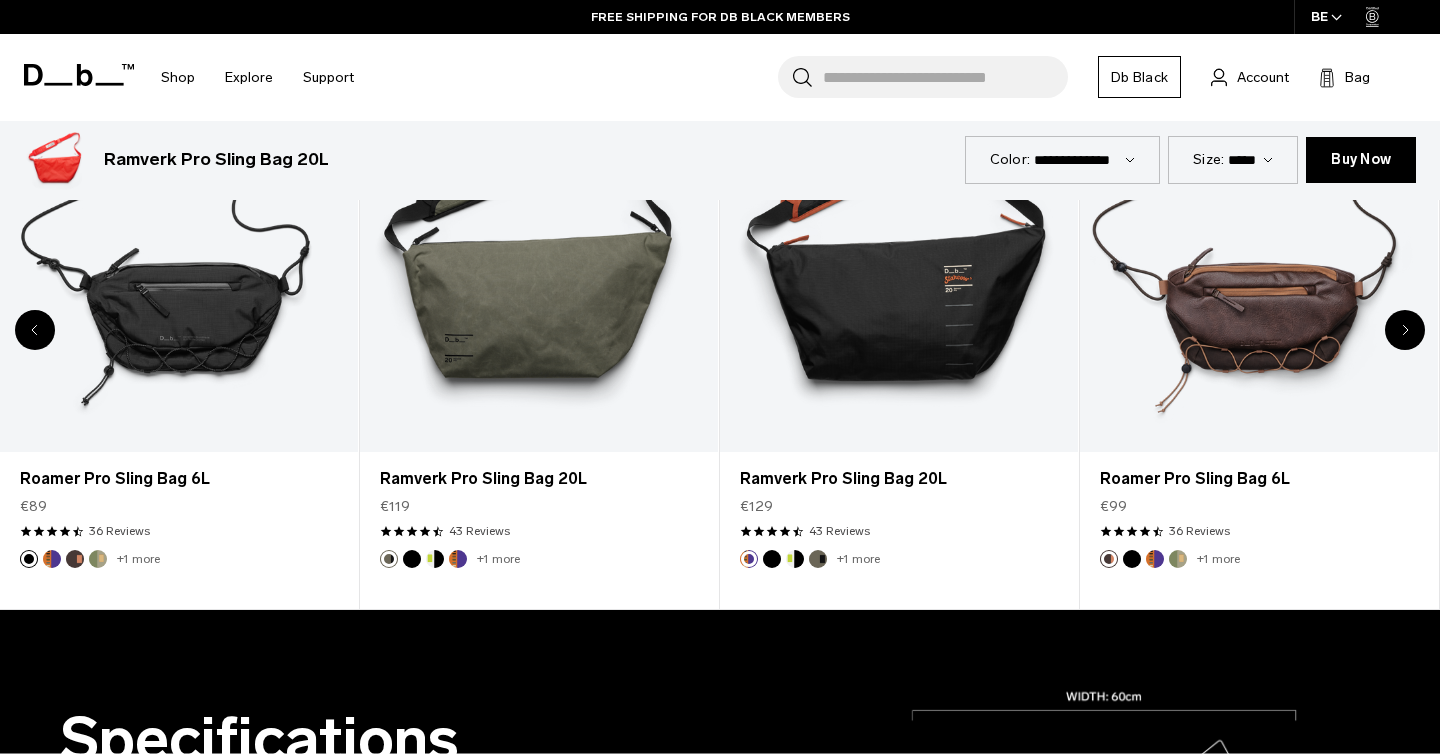click 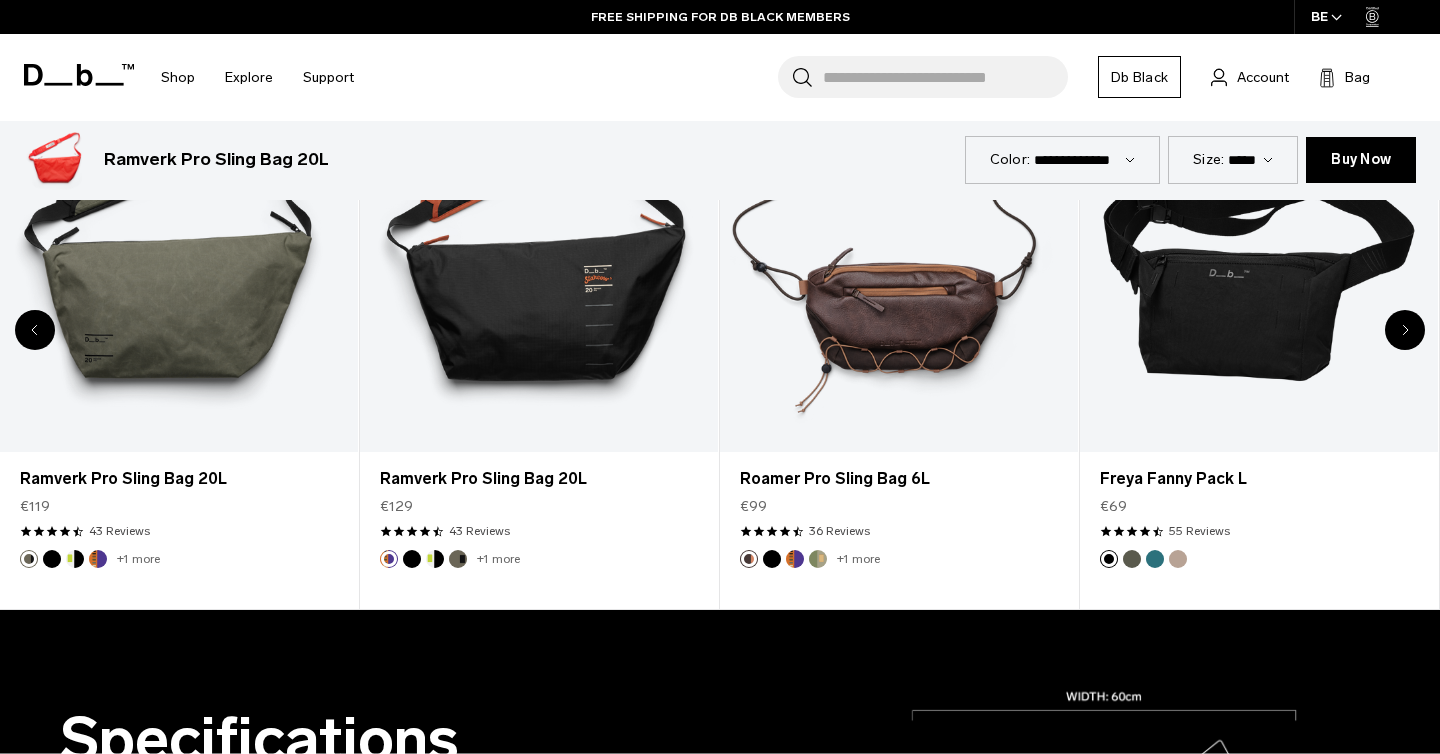 click 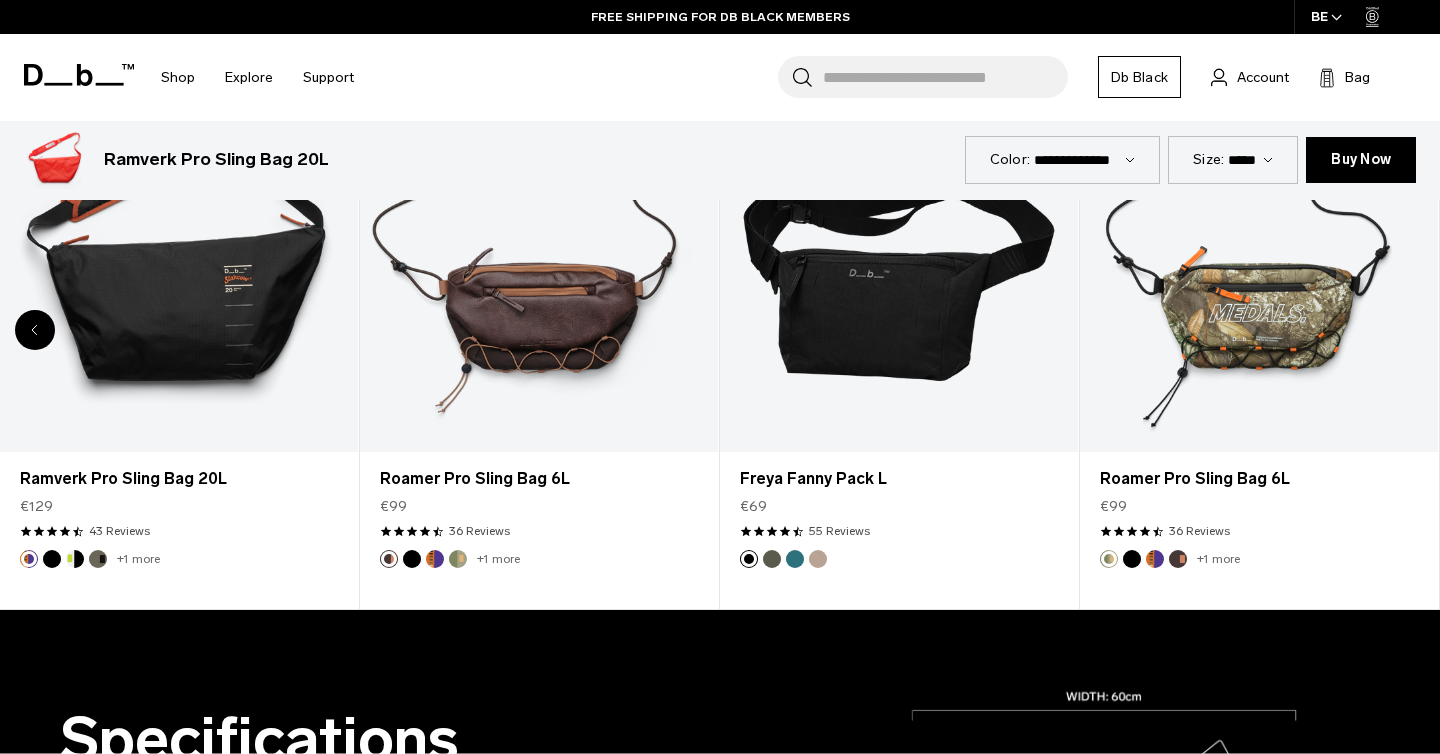 click at bounding box center (1259, 254) 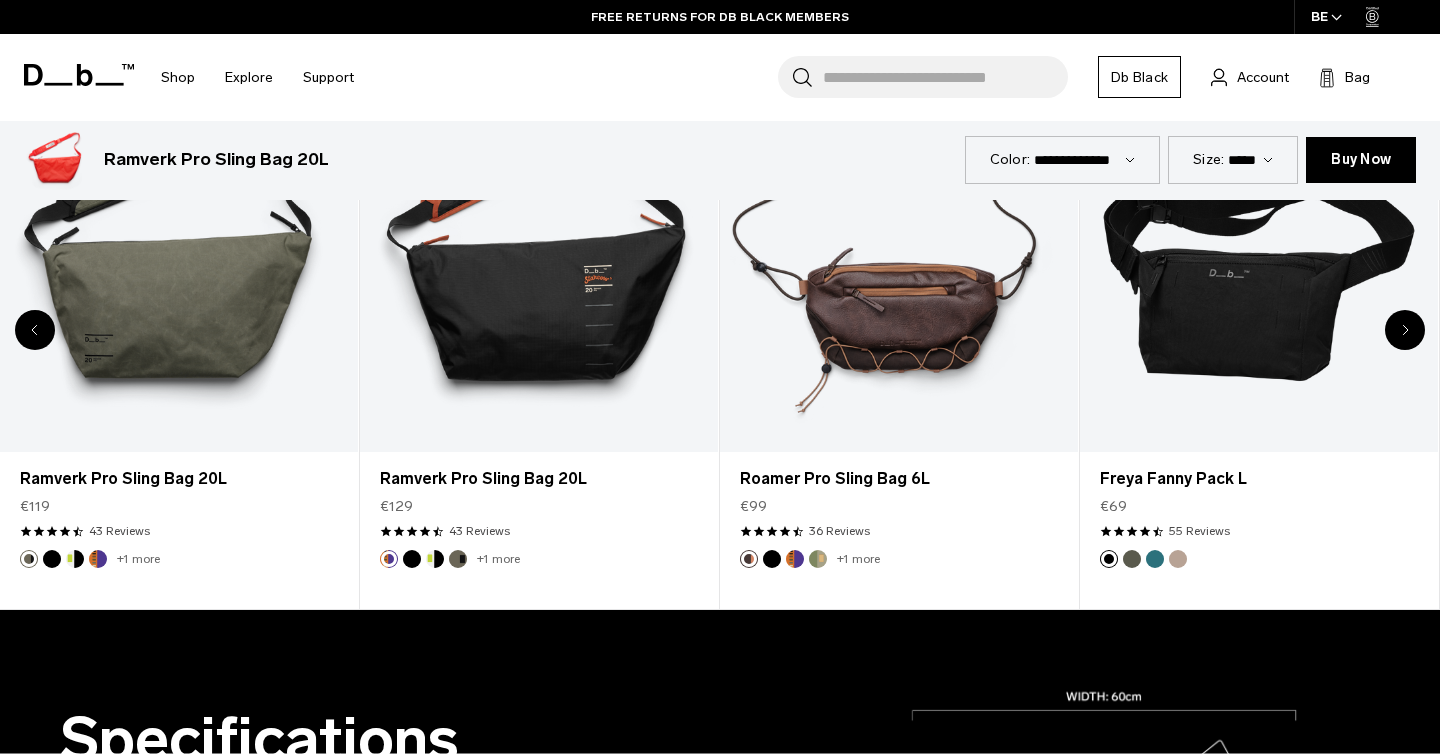 click 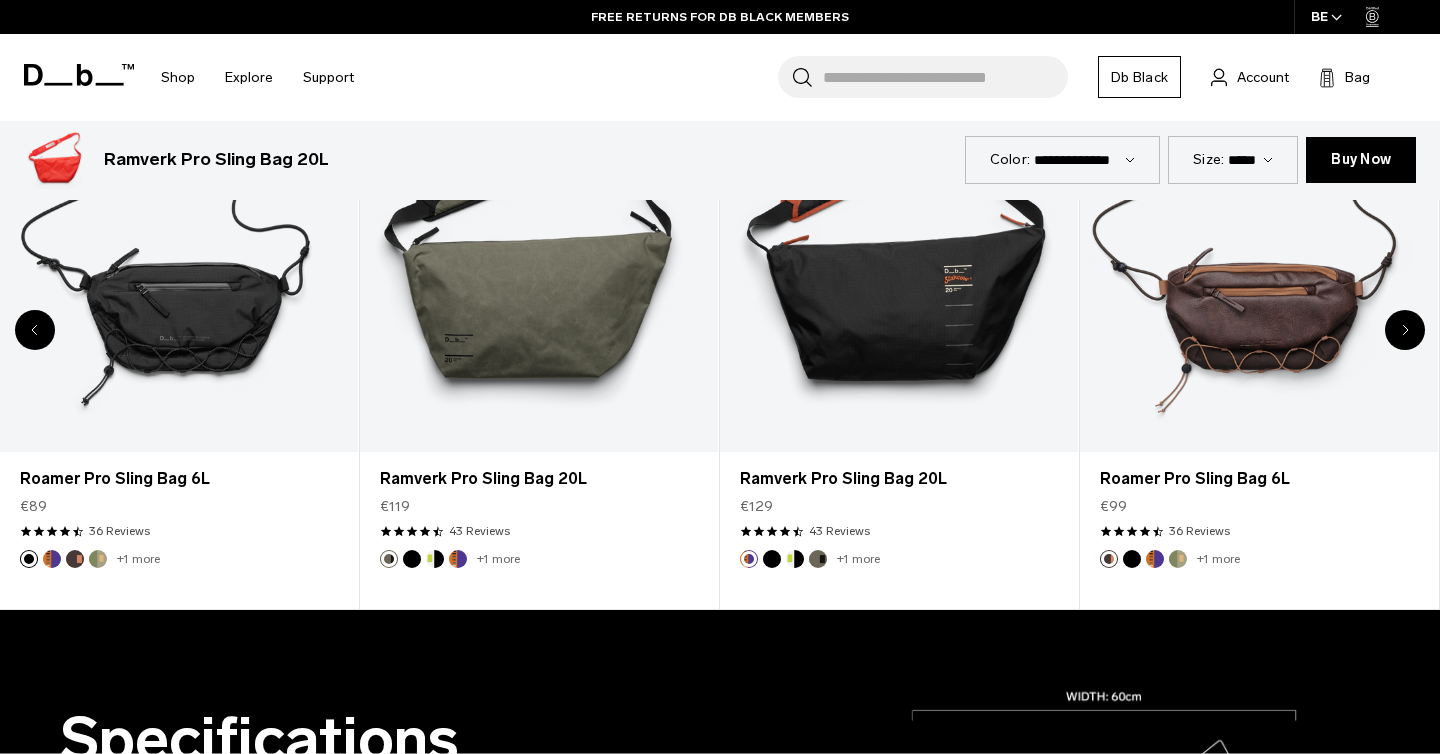 click 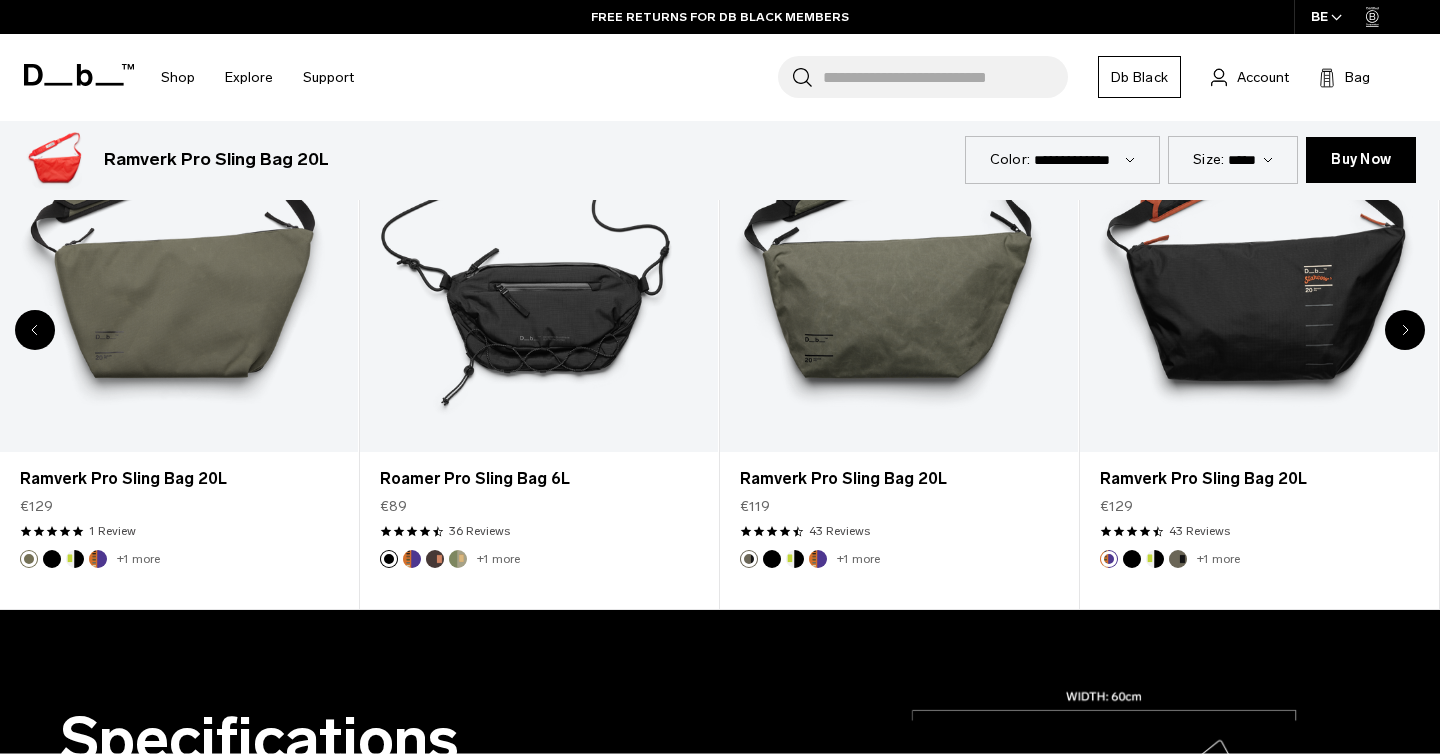 click 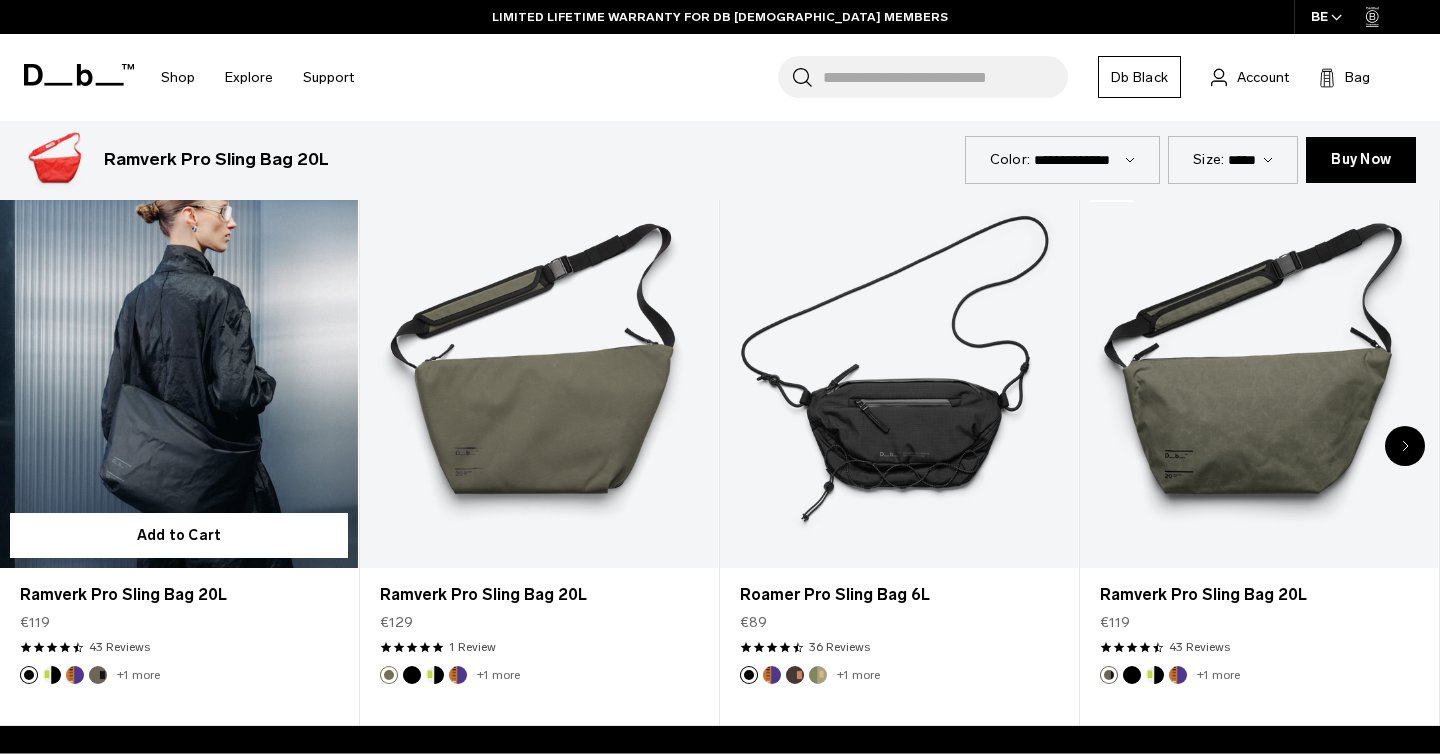 scroll, scrollTop: 952, scrollLeft: 0, axis: vertical 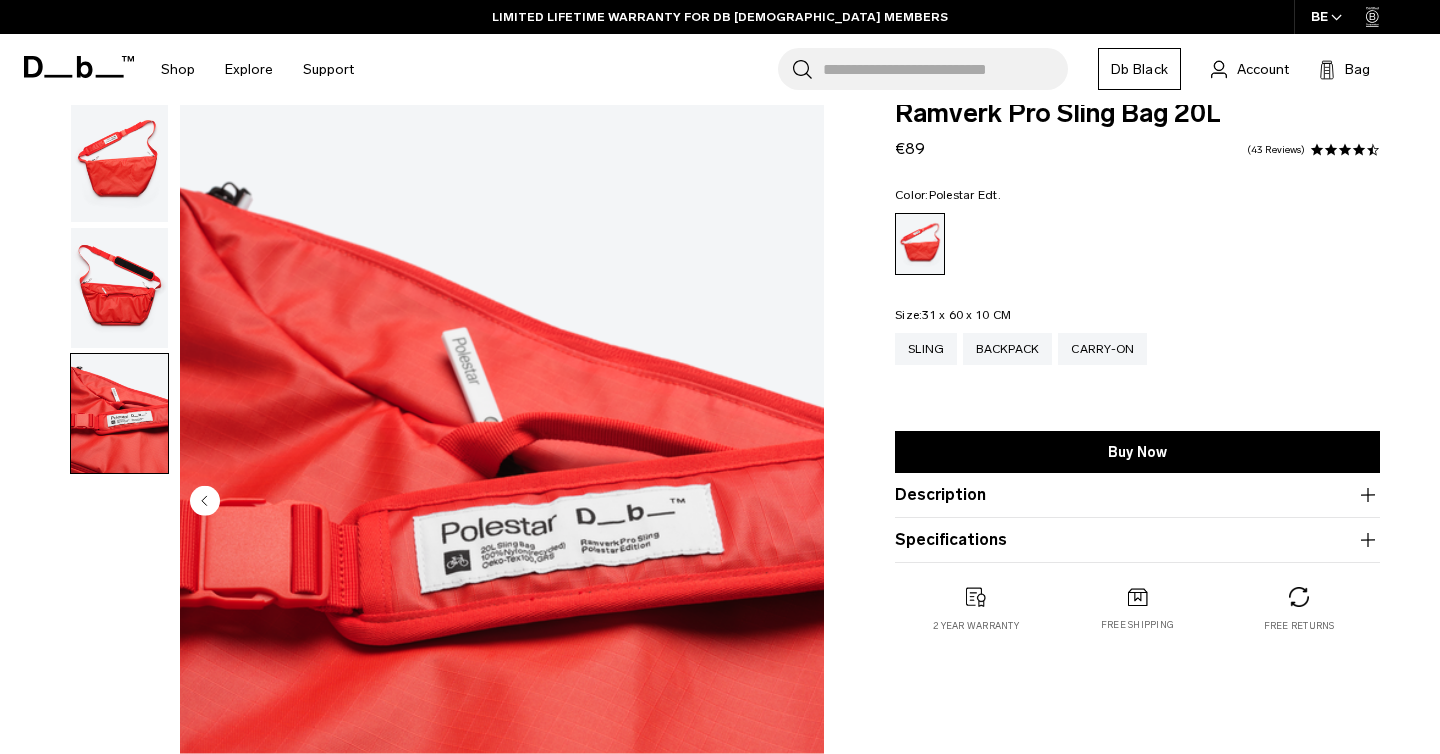 click at bounding box center [119, 162] 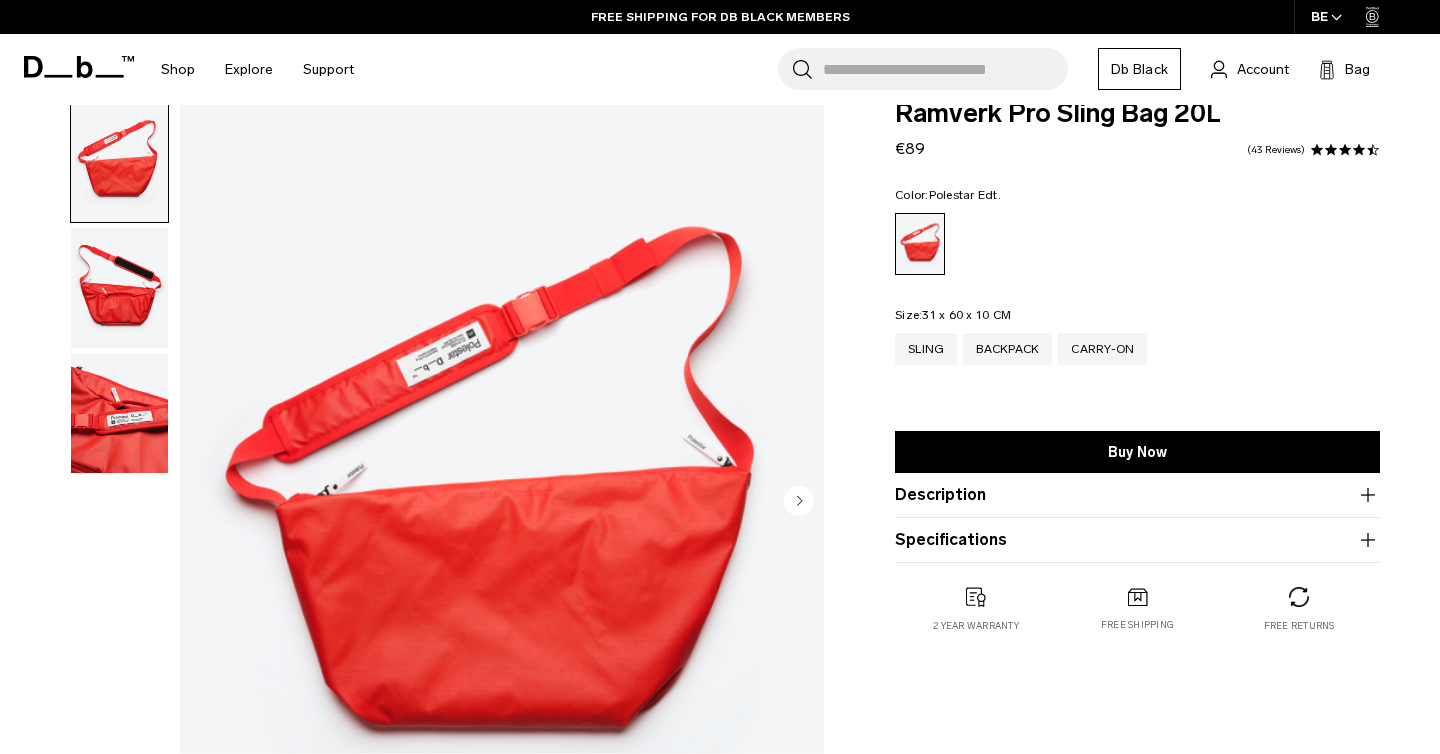 click at bounding box center [1299, 597] 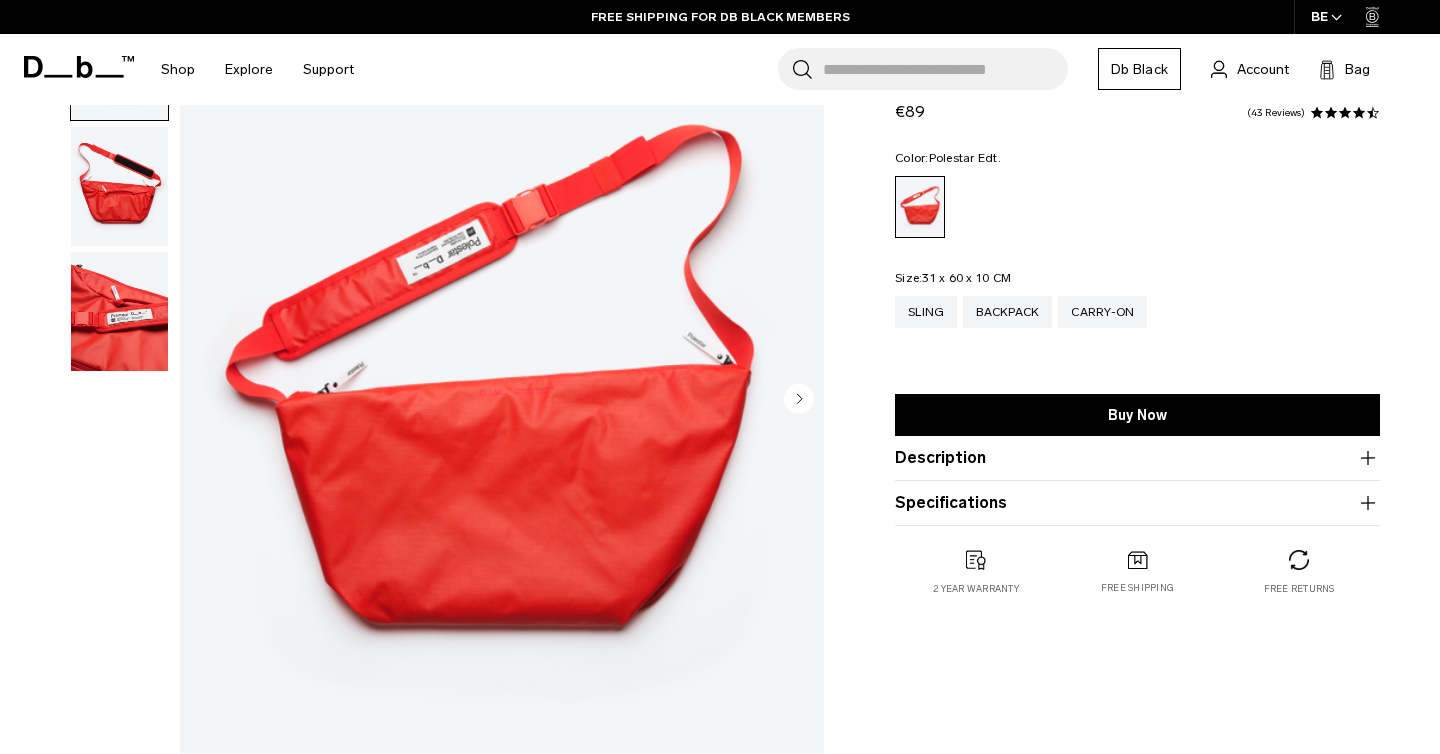 scroll, scrollTop: 0, scrollLeft: 0, axis: both 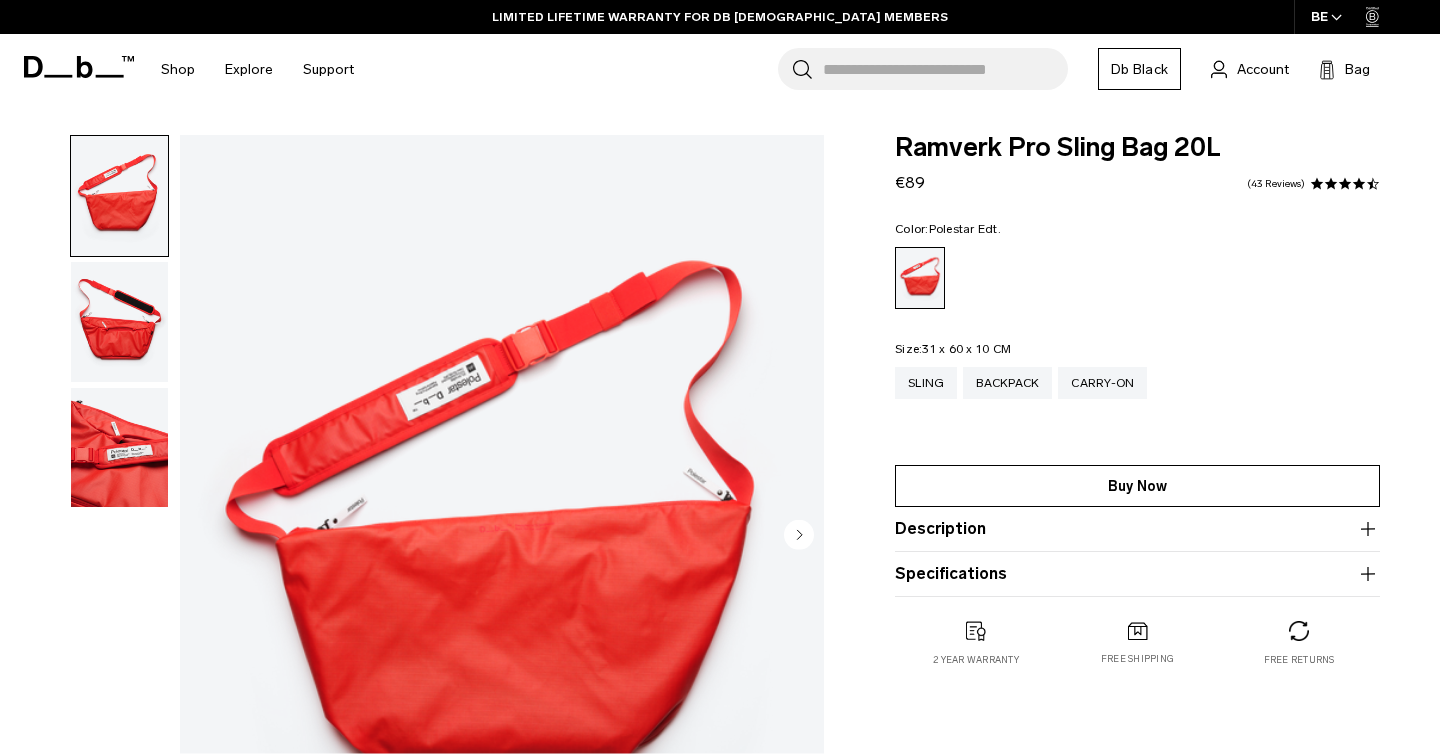click on "Buy Now" at bounding box center [1137, 486] 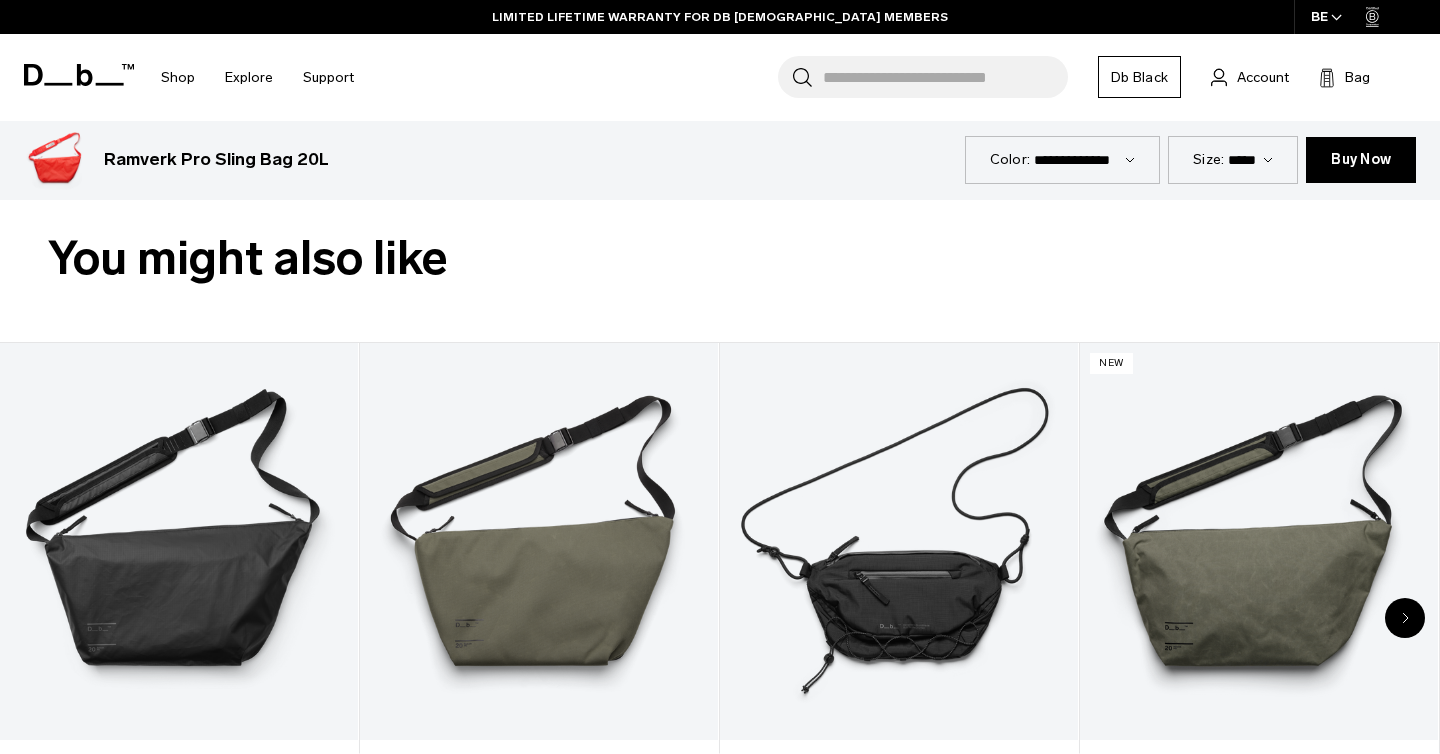 scroll, scrollTop: 778, scrollLeft: 0, axis: vertical 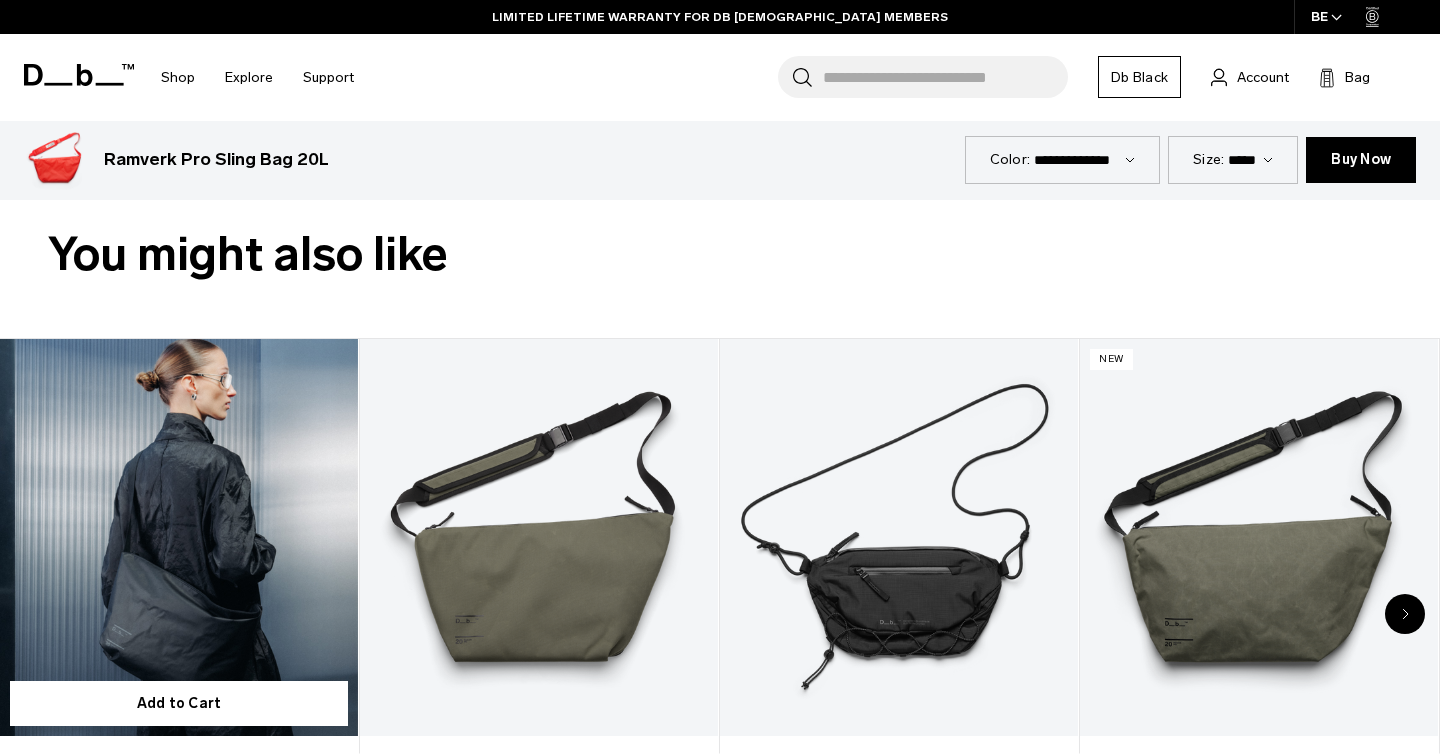 click at bounding box center [179, 538] 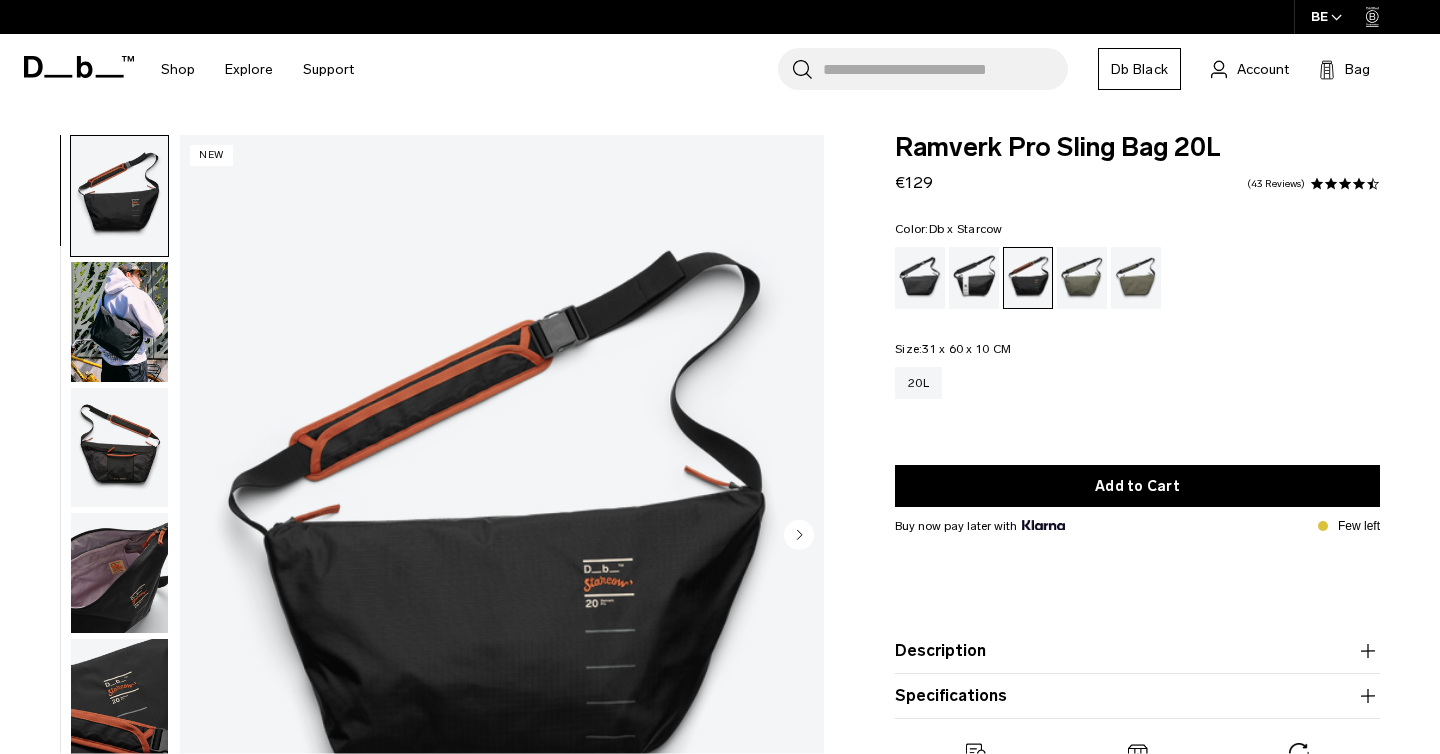 scroll, scrollTop: 0, scrollLeft: 0, axis: both 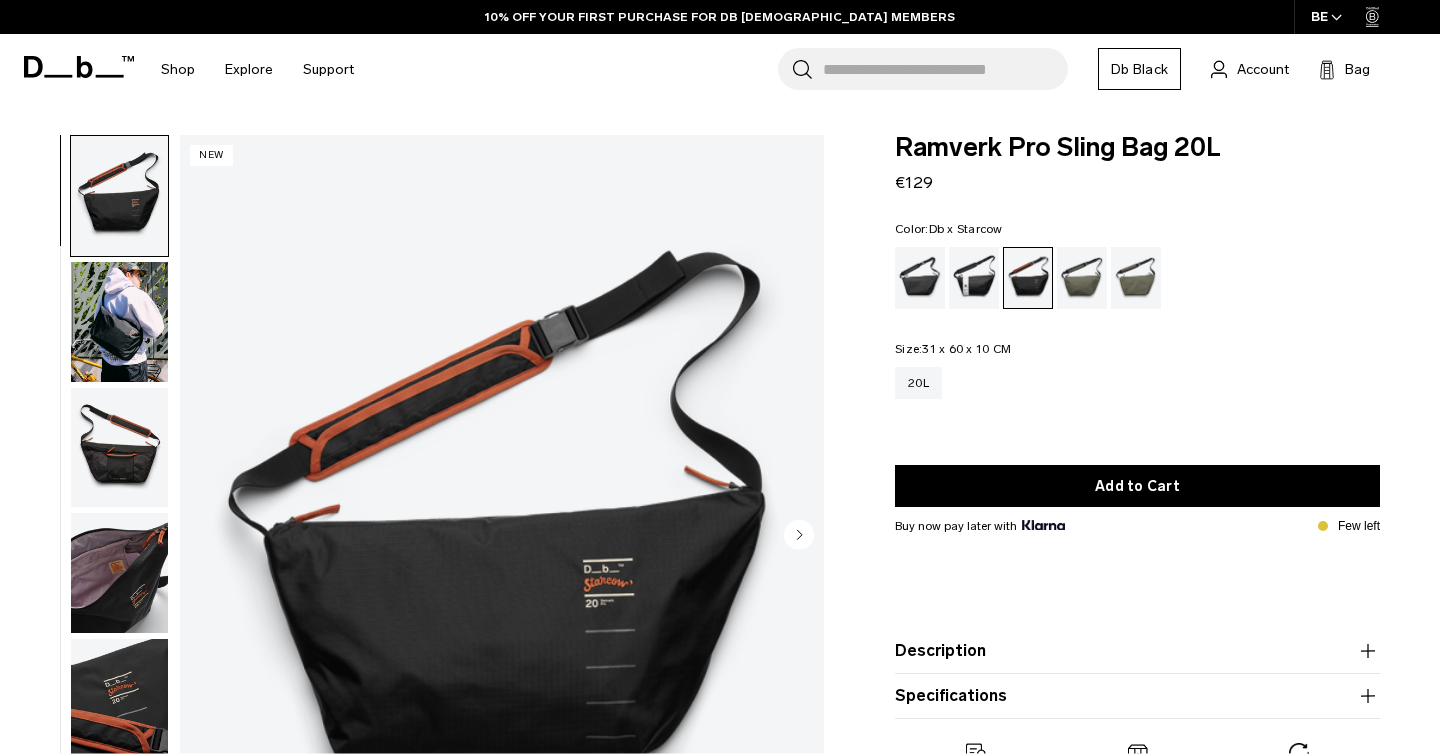 click at bounding box center (119, 322) 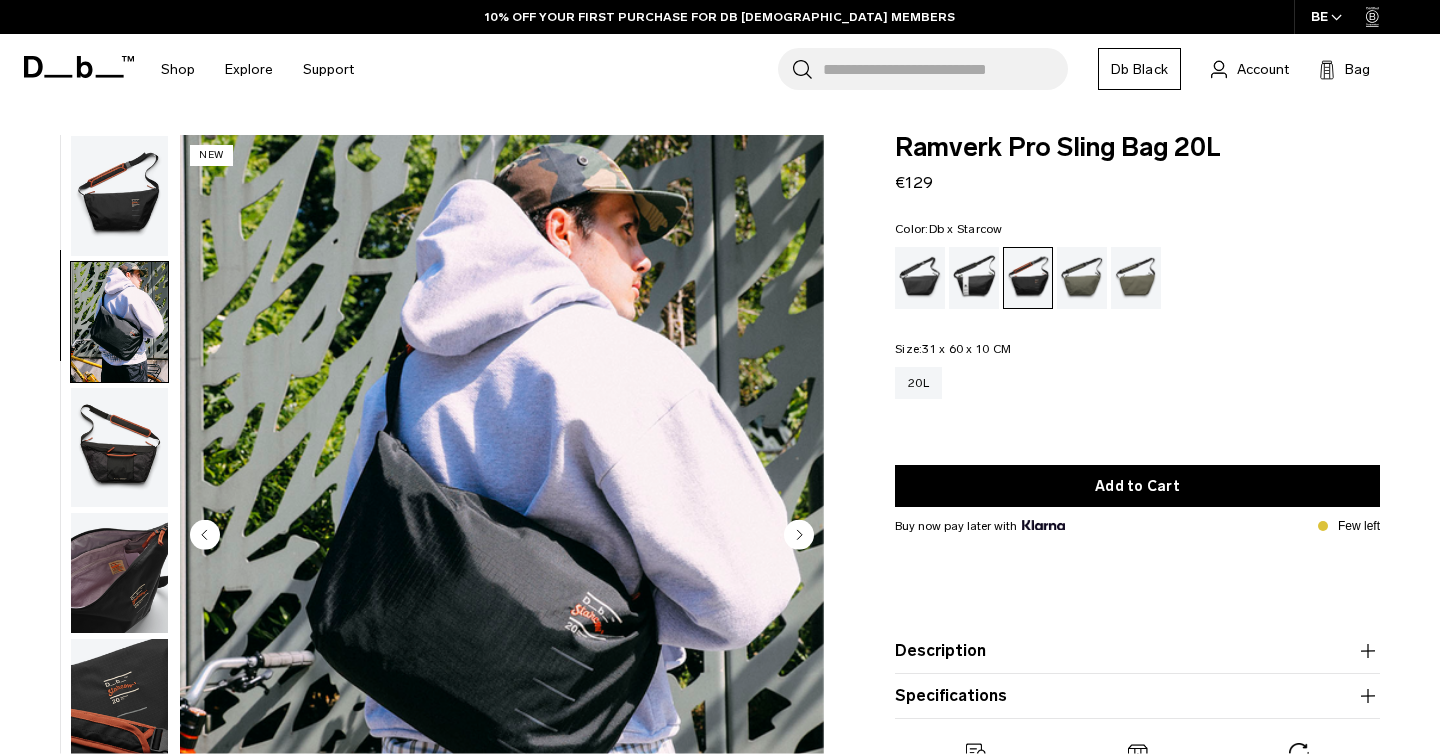 scroll, scrollTop: 72, scrollLeft: 0, axis: vertical 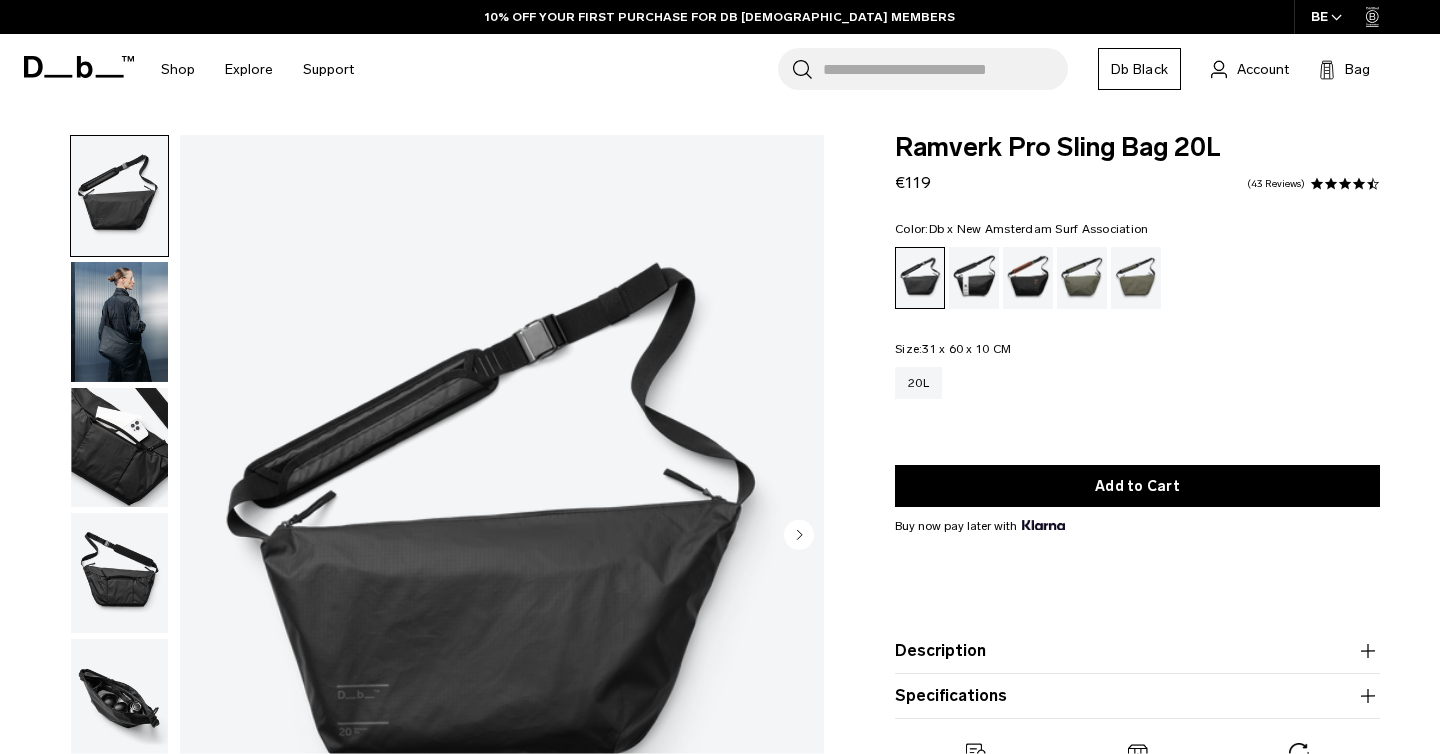 click at bounding box center [974, 278] 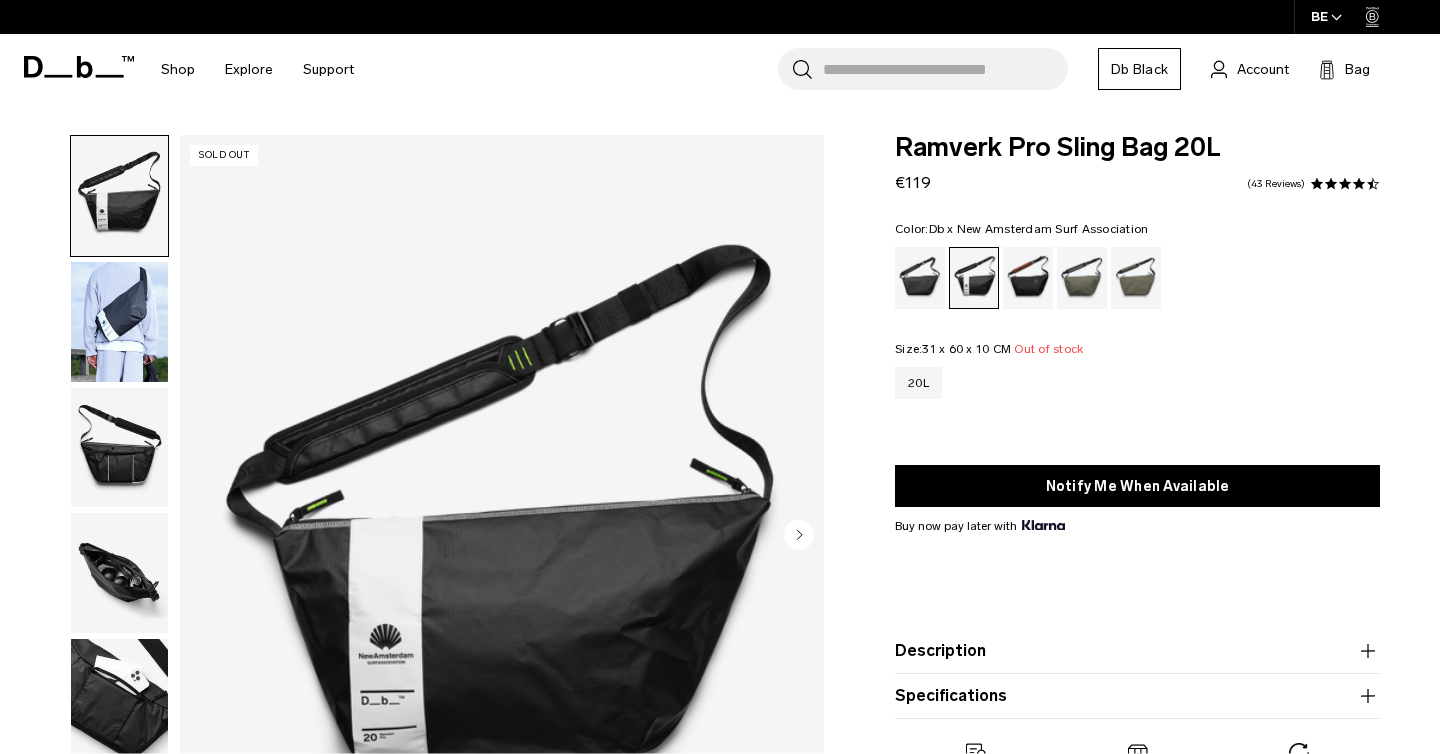 scroll, scrollTop: 0, scrollLeft: 0, axis: both 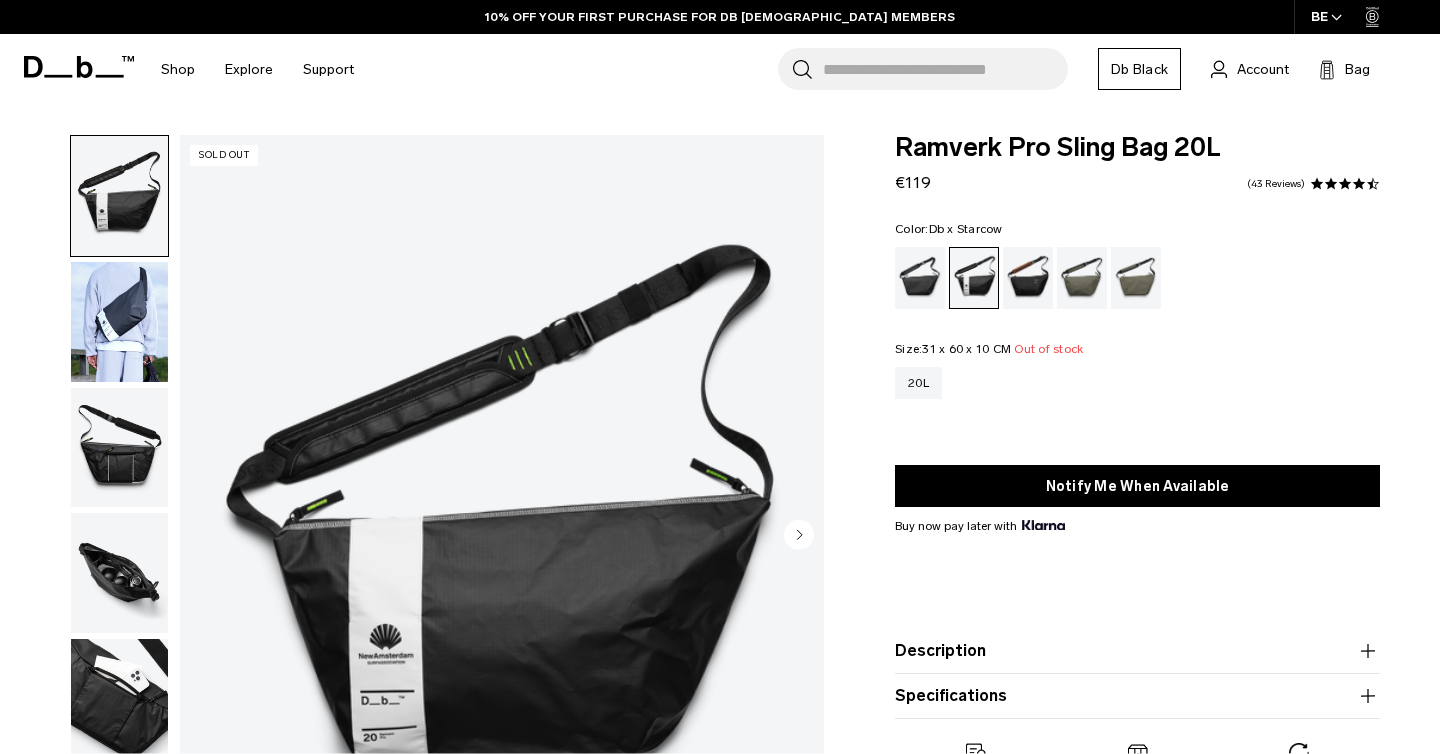 click at bounding box center (1028, 278) 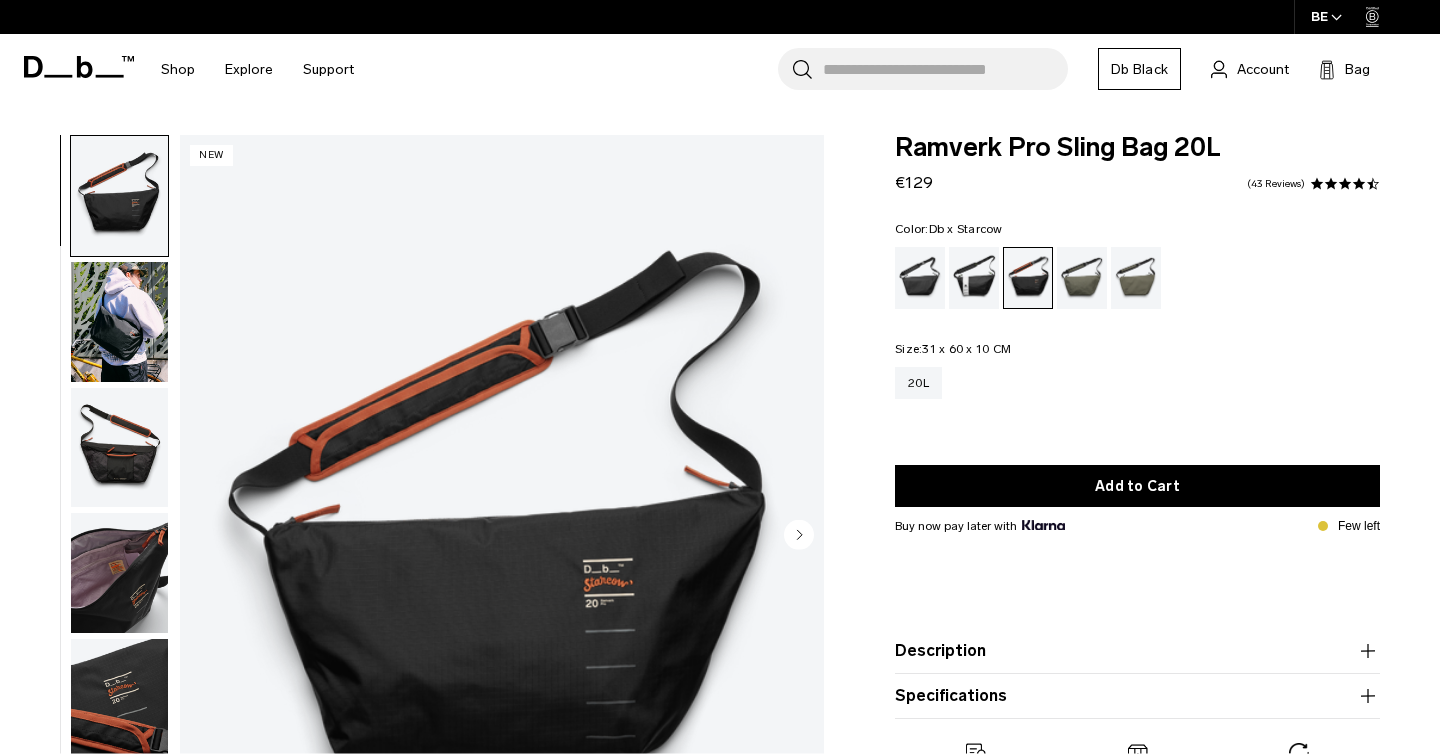 scroll, scrollTop: 0, scrollLeft: 0, axis: both 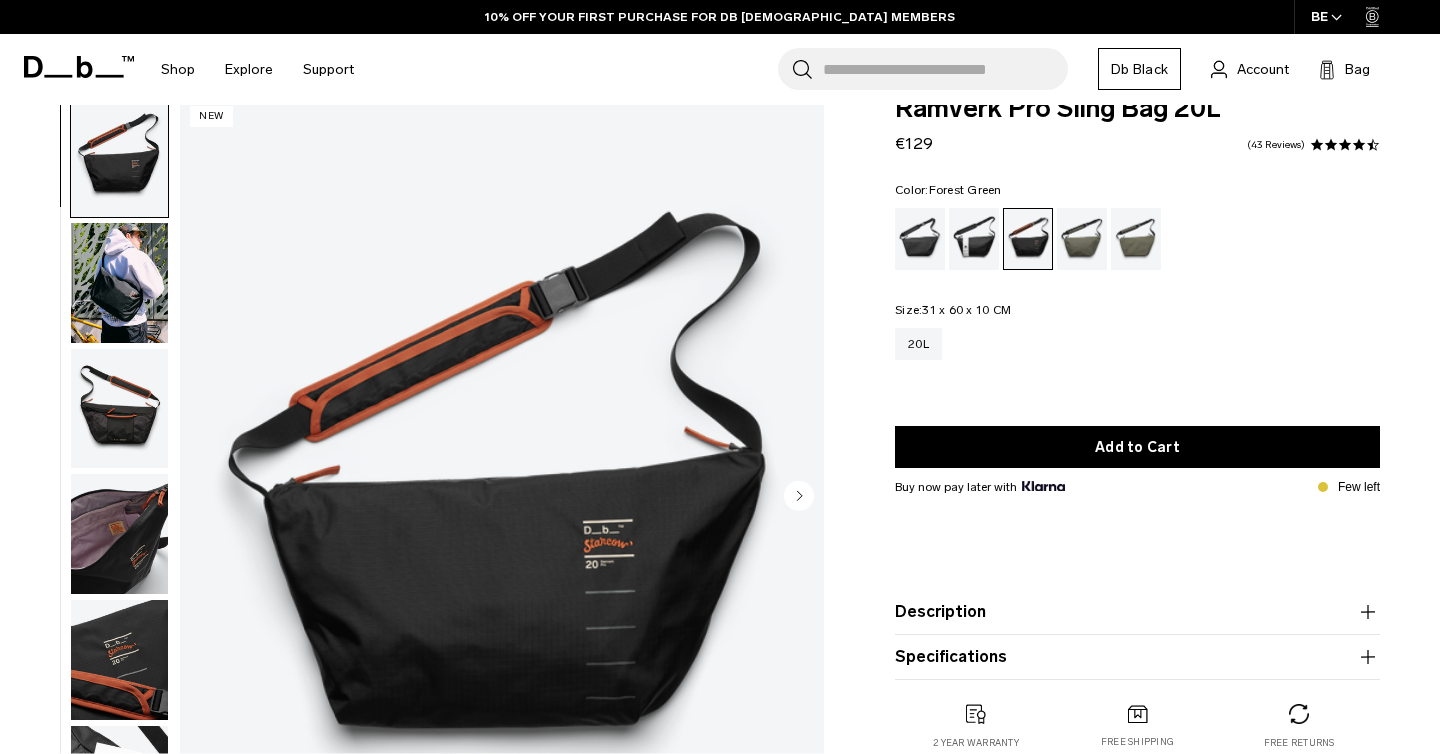 click at bounding box center (1082, 239) 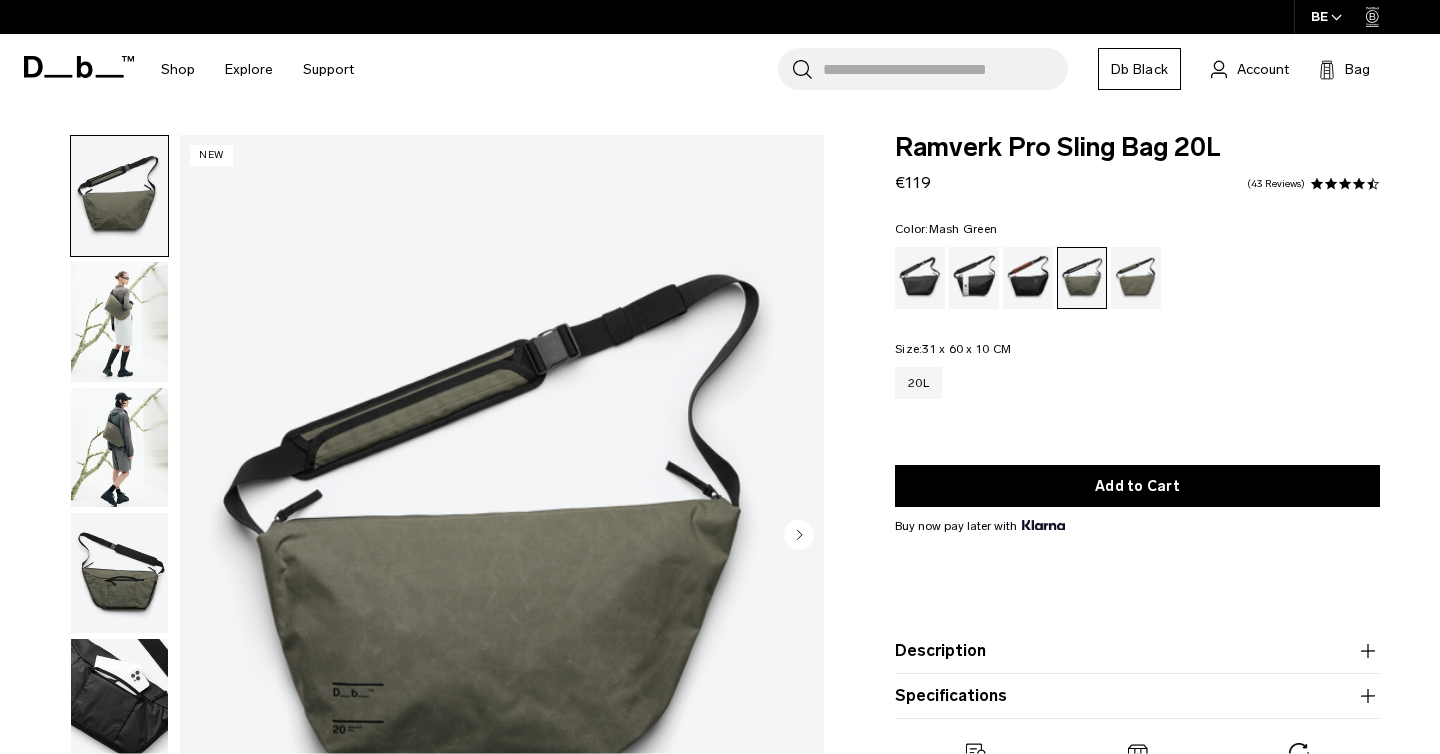 scroll, scrollTop: 0, scrollLeft: 0, axis: both 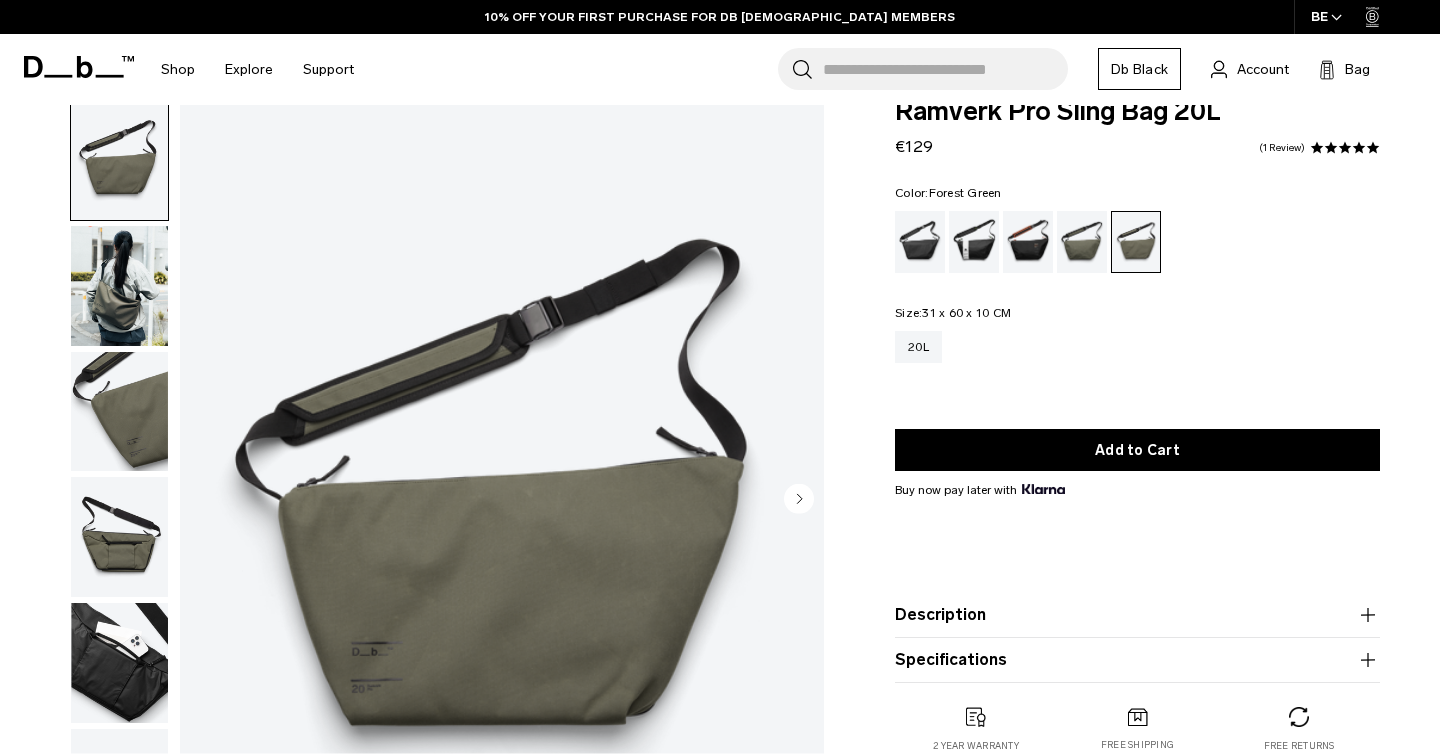 click at bounding box center [1082, 242] 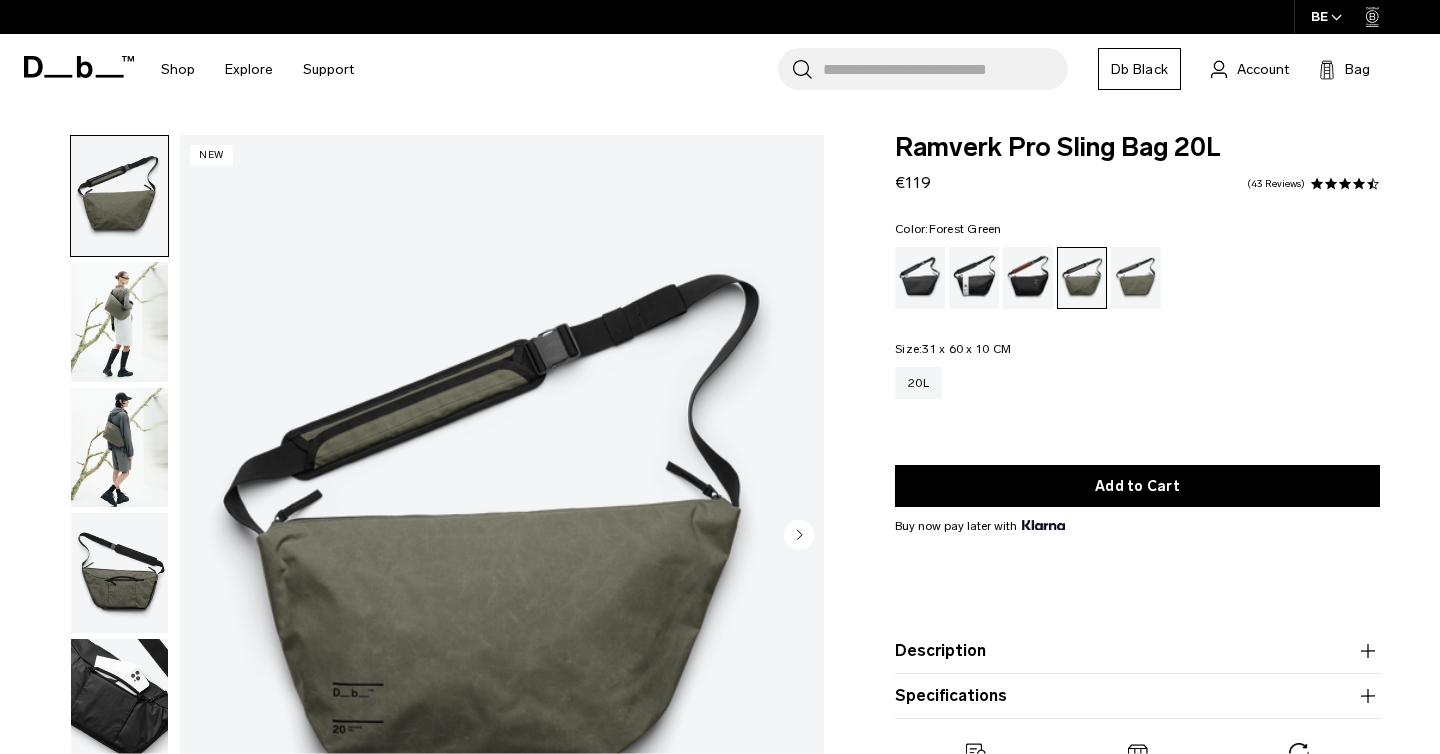 scroll, scrollTop: 0, scrollLeft: 0, axis: both 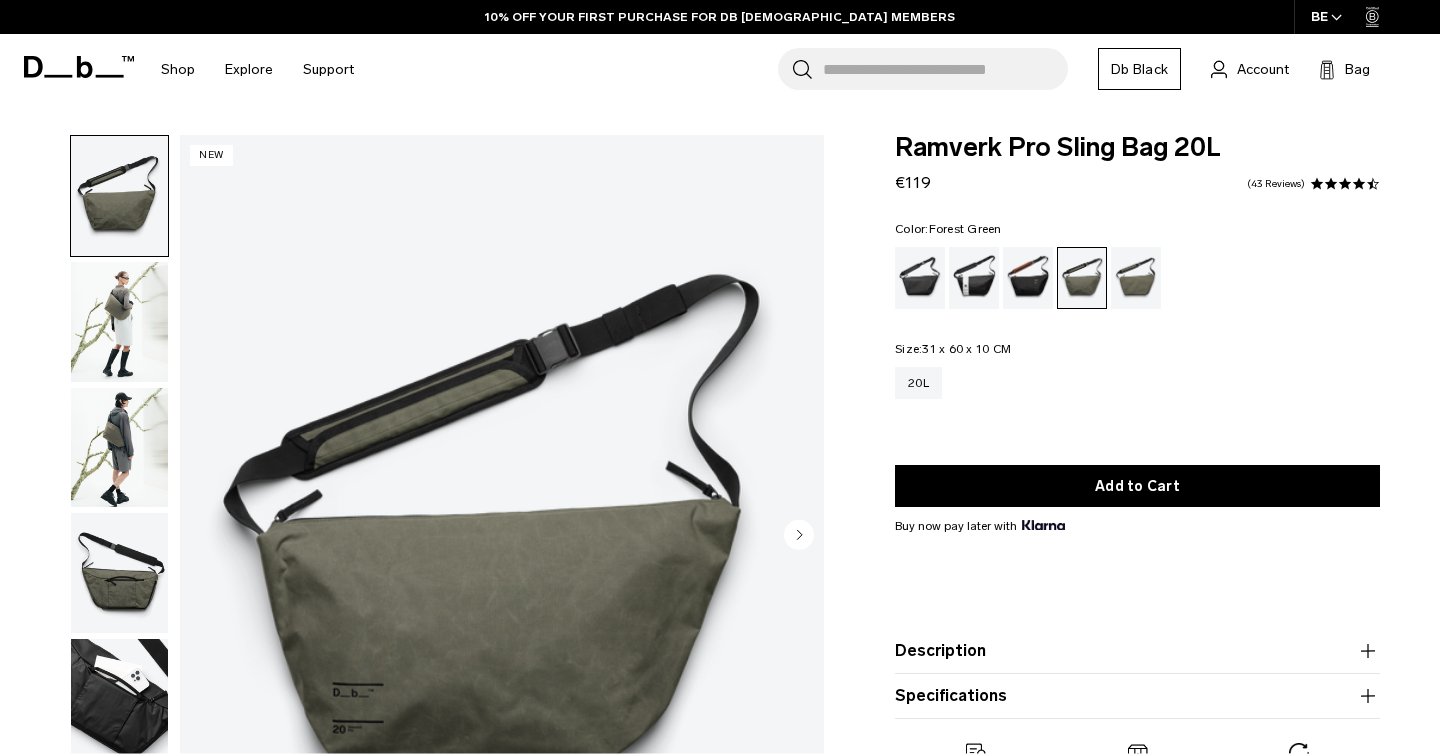 click at bounding box center (502, 537) 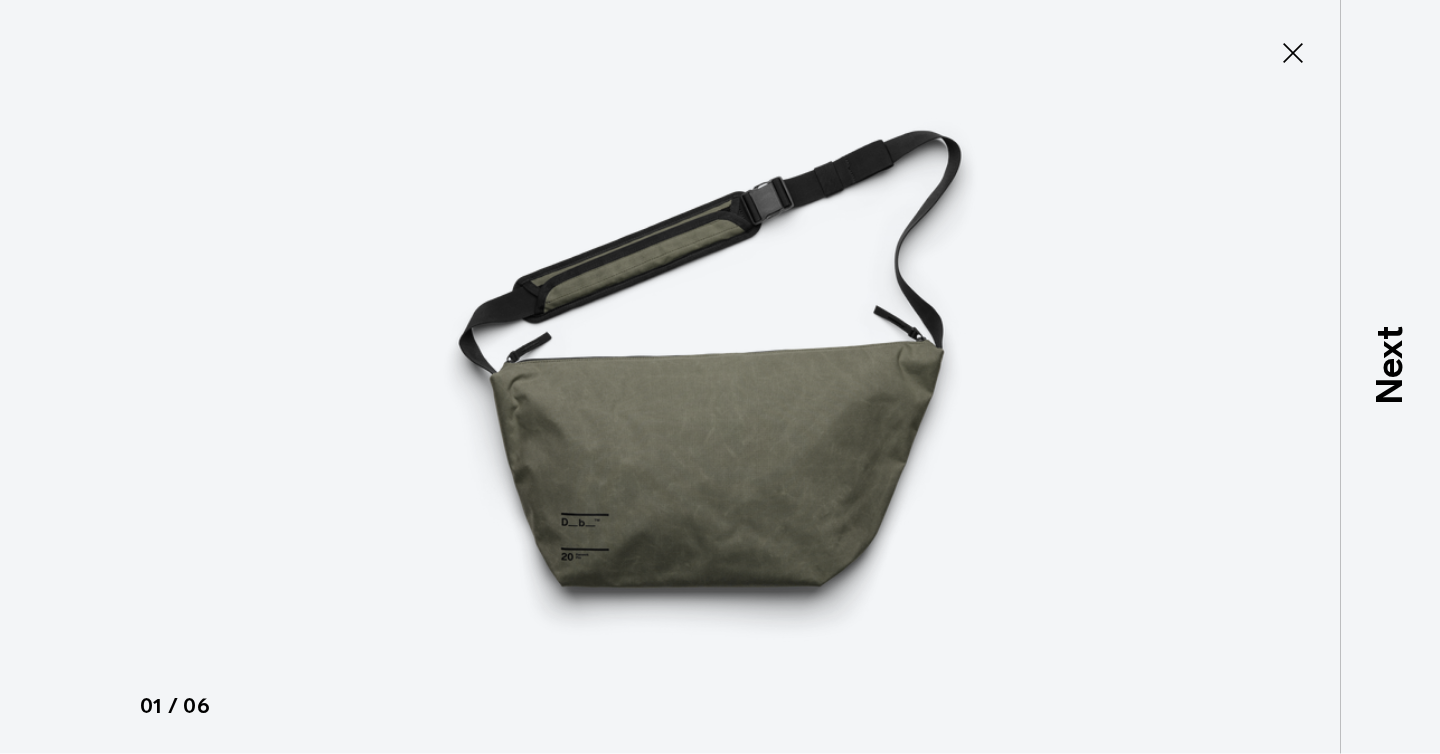 click 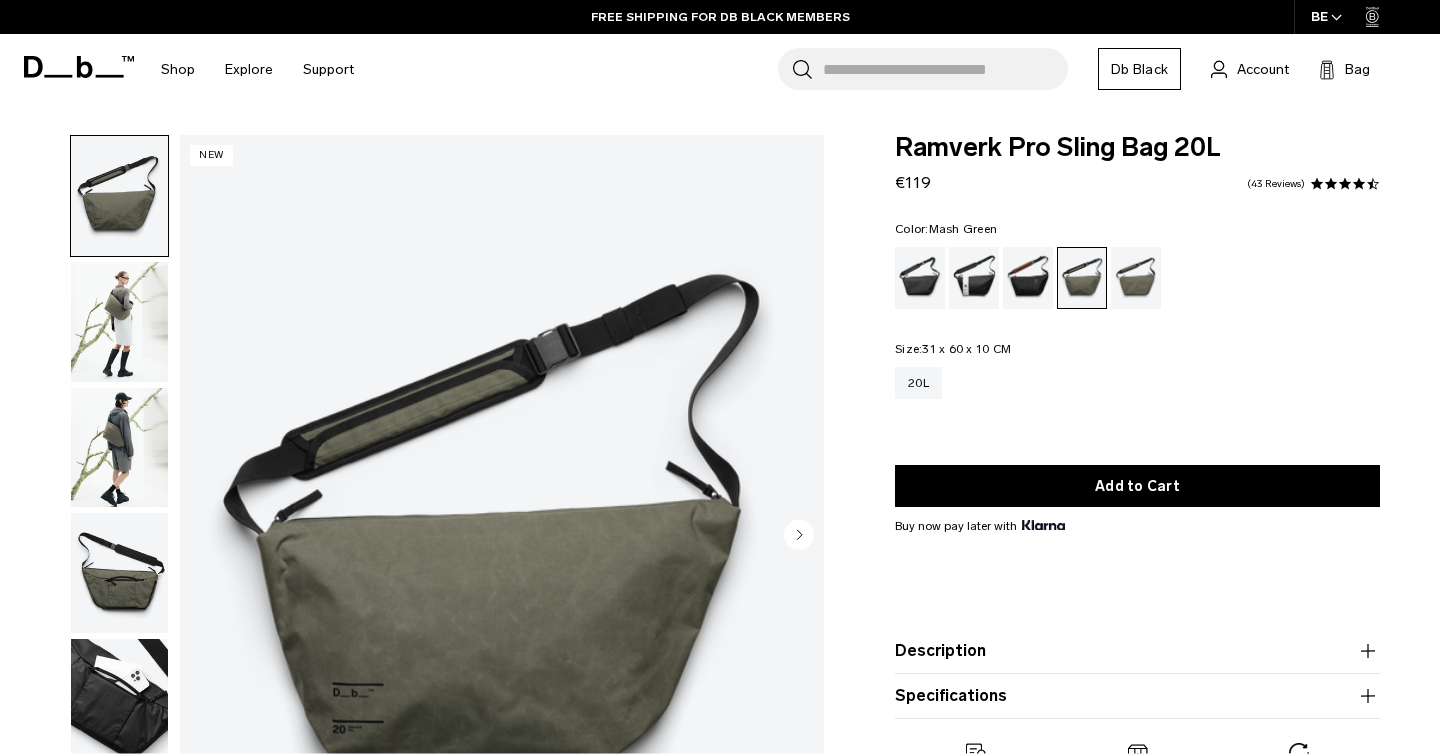 click at bounding box center [1136, 278] 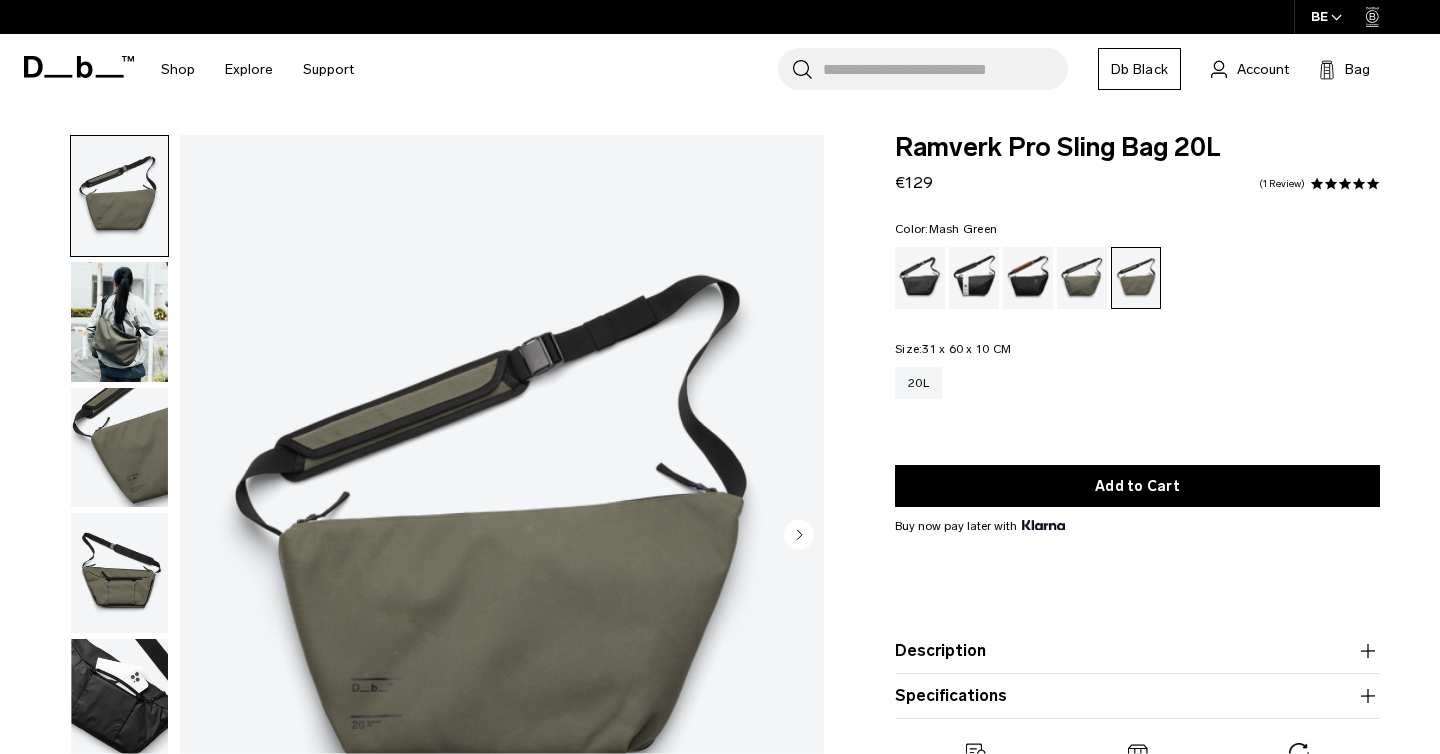 scroll, scrollTop: 0, scrollLeft: 0, axis: both 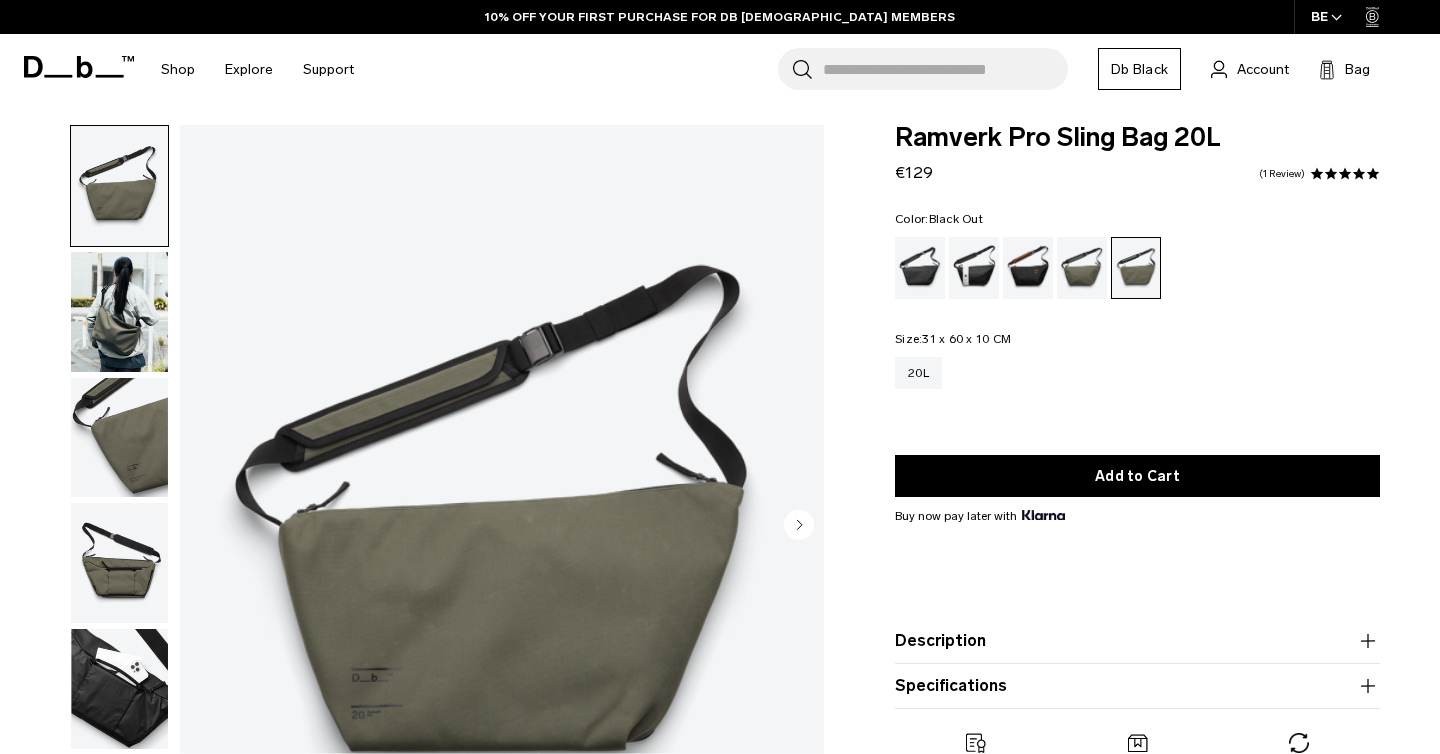 click at bounding box center [920, 268] 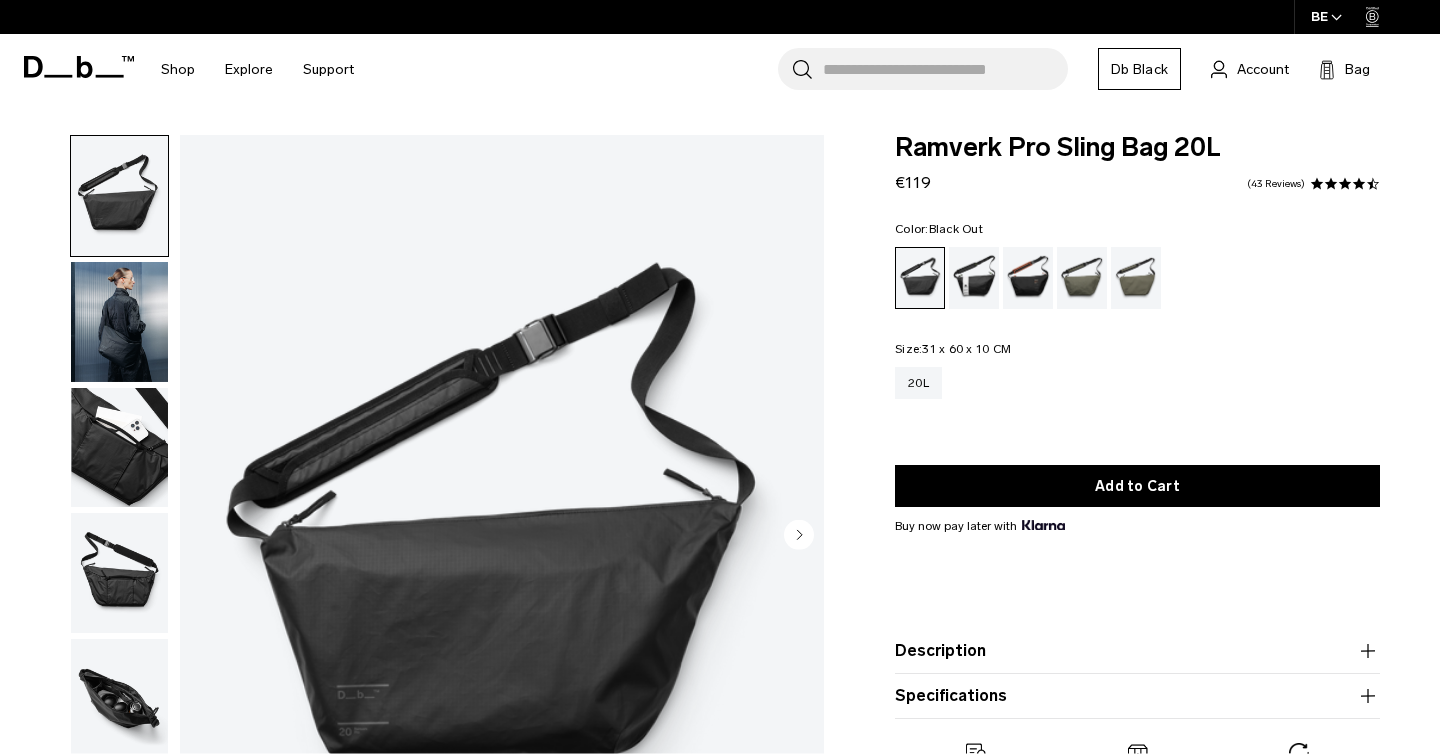 scroll, scrollTop: 0, scrollLeft: 0, axis: both 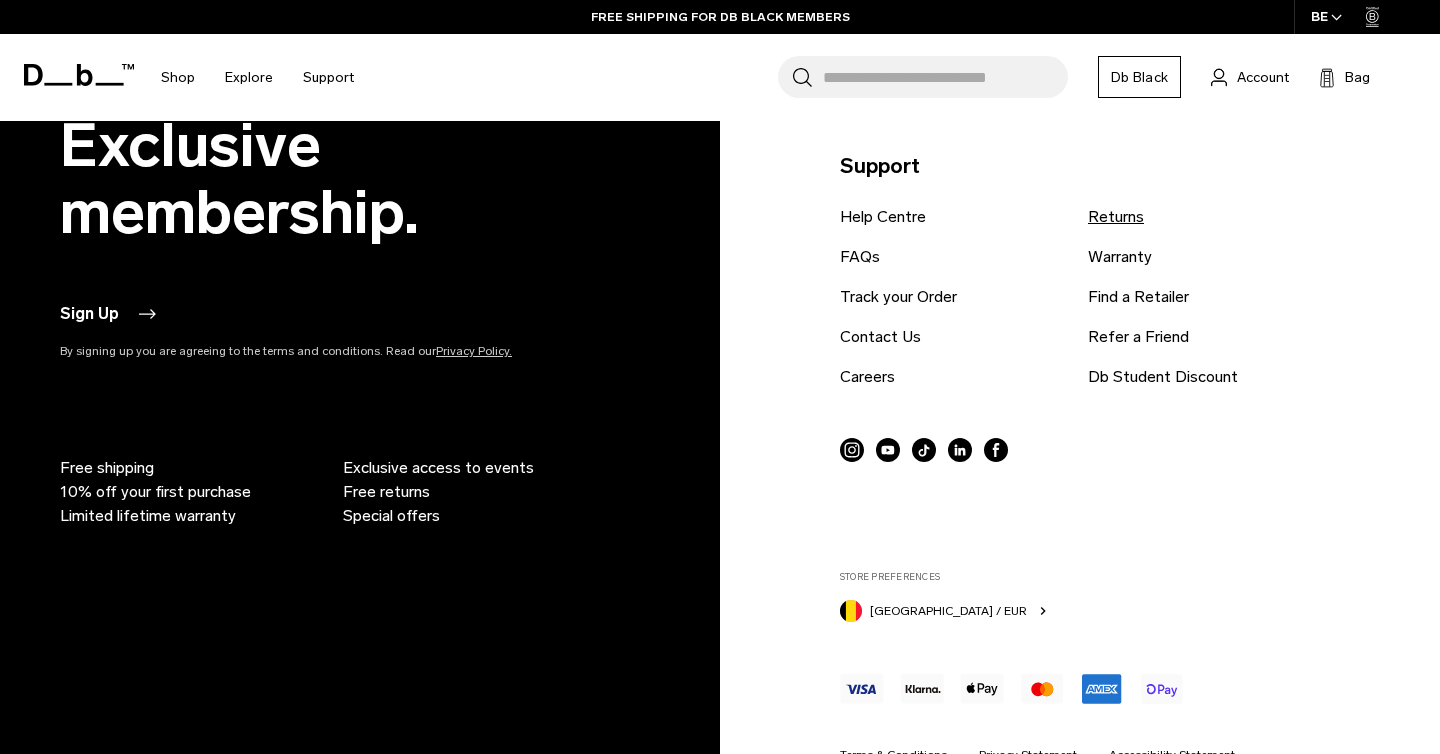 click on "Returns" at bounding box center [1116, 217] 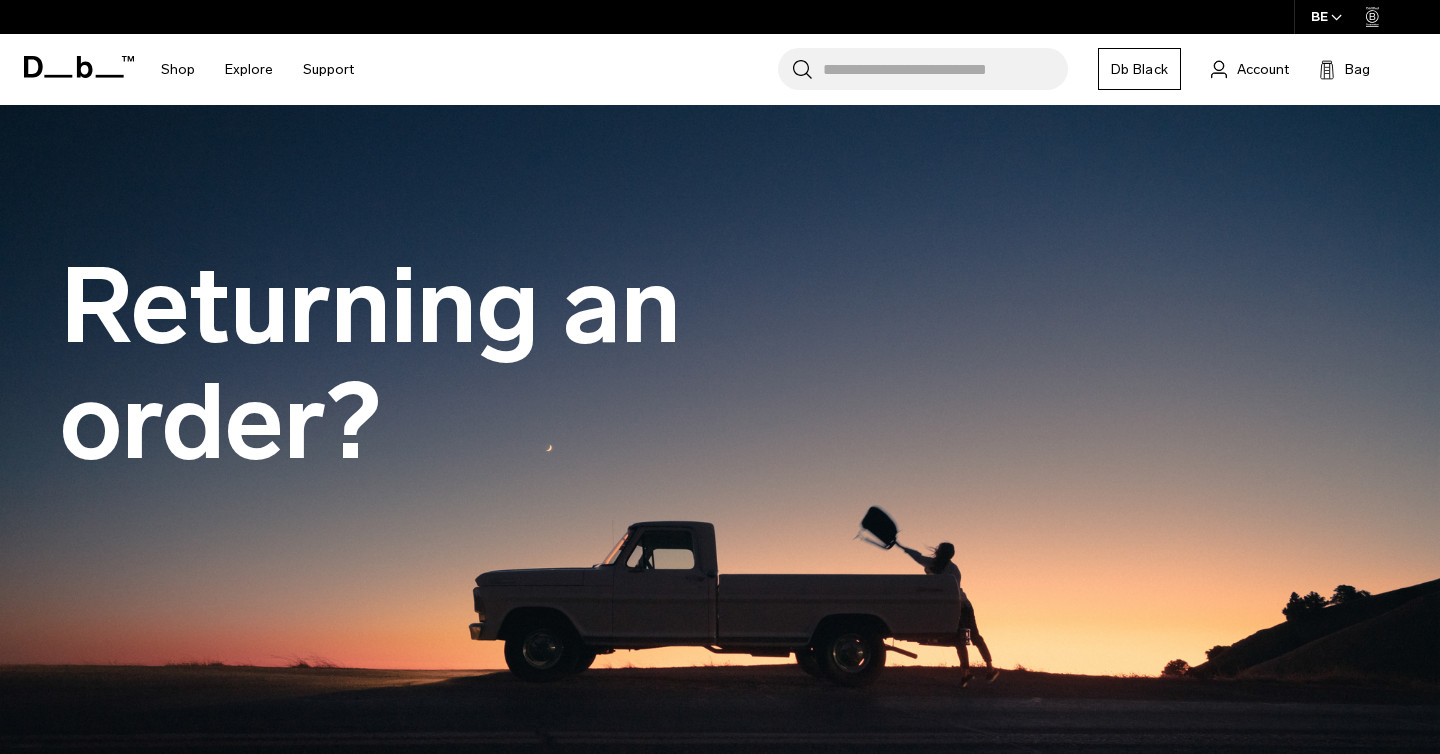 scroll, scrollTop: 0, scrollLeft: 0, axis: both 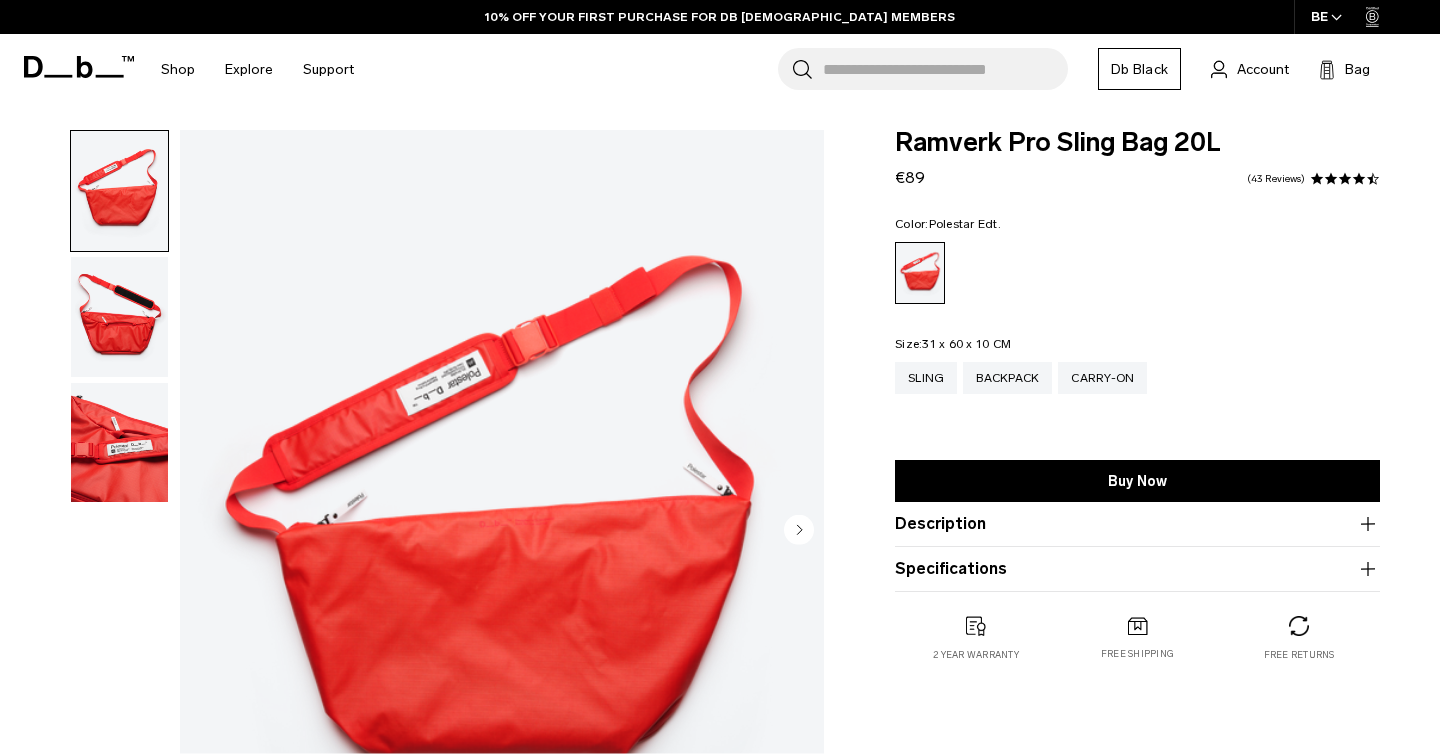 click at bounding box center [502, 532] 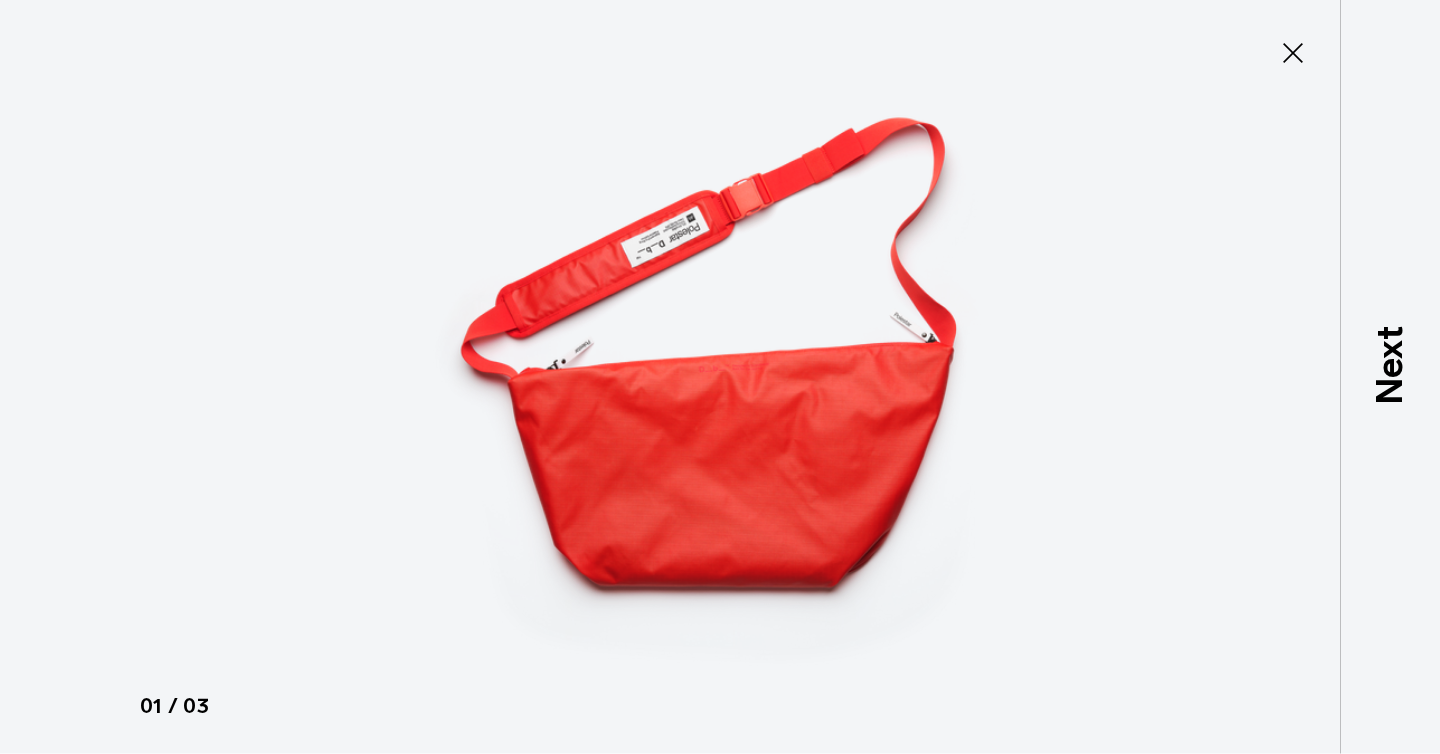 click at bounding box center (720, 377) 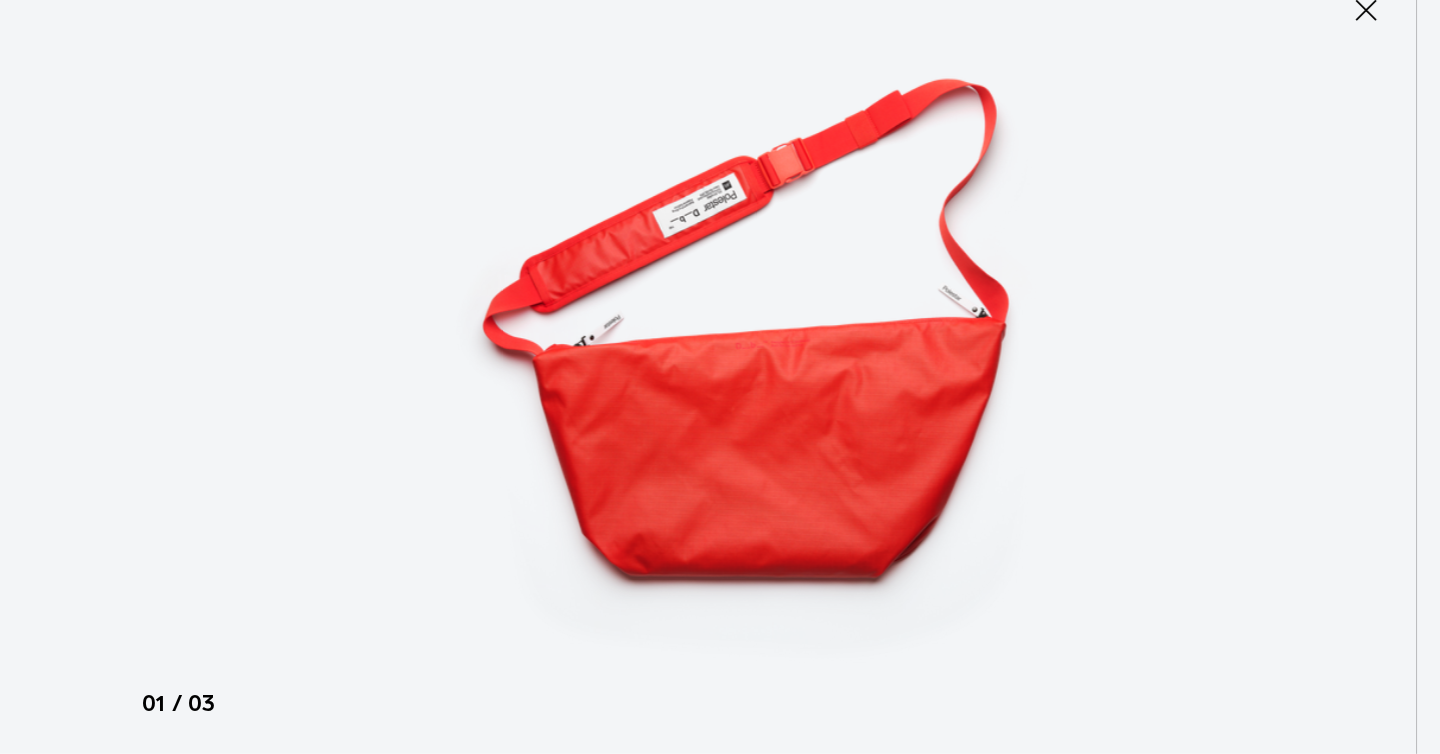 scroll, scrollTop: 5, scrollLeft: 0, axis: vertical 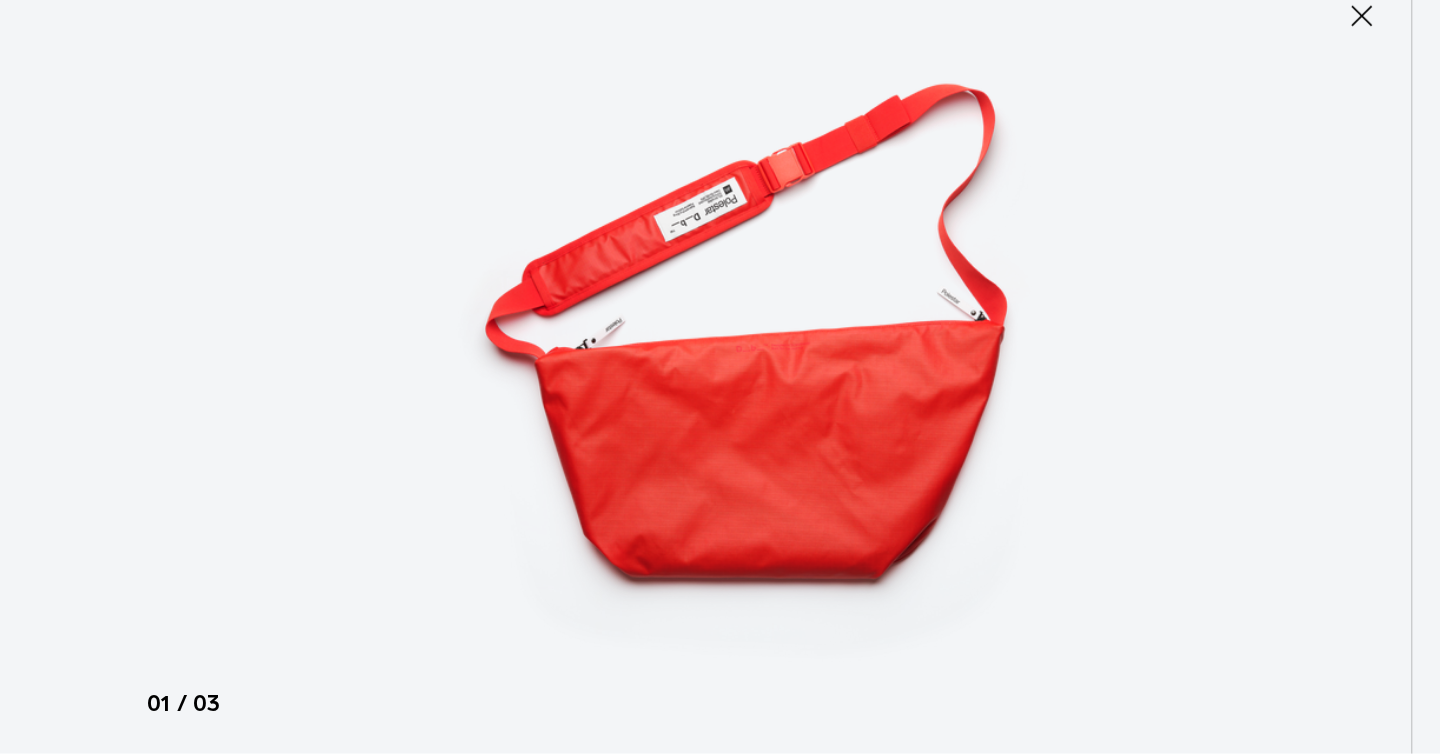 click 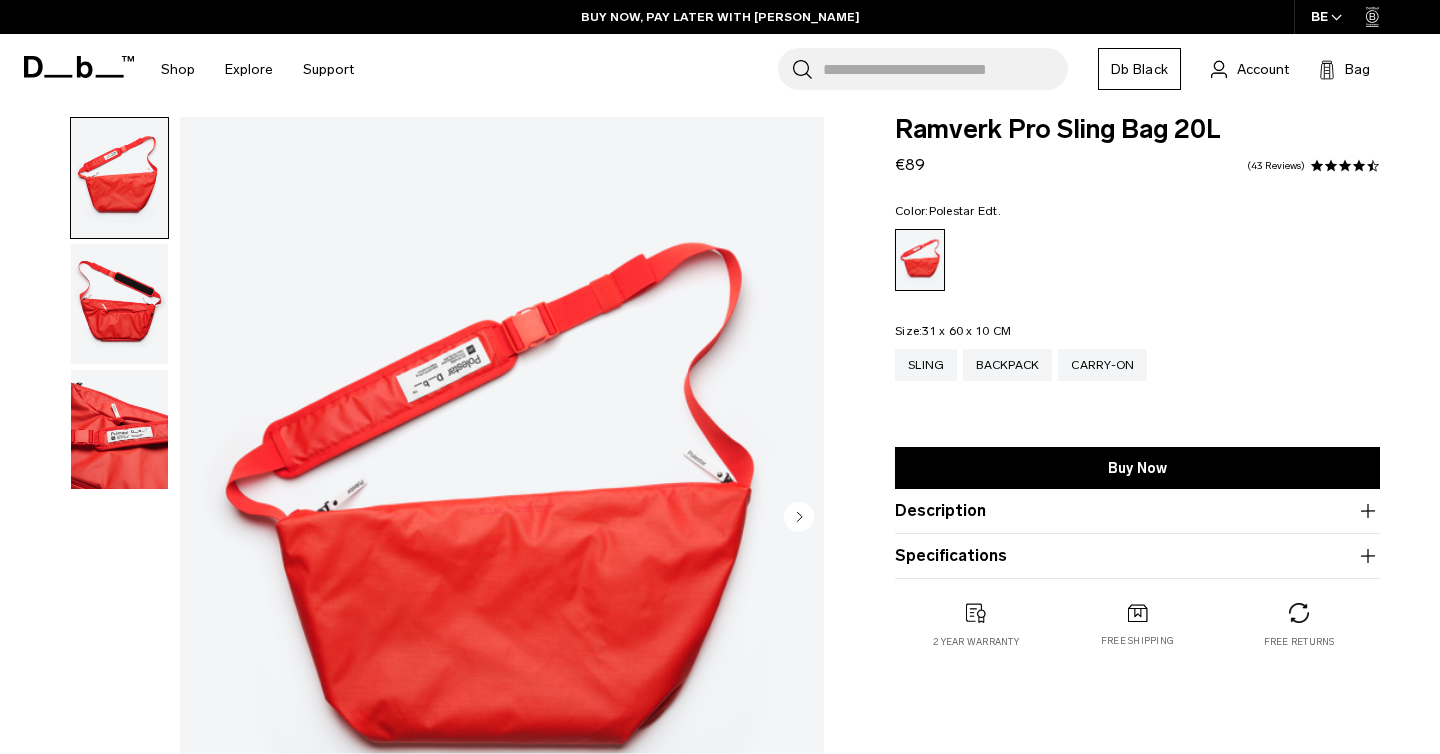 scroll, scrollTop: 20, scrollLeft: 0, axis: vertical 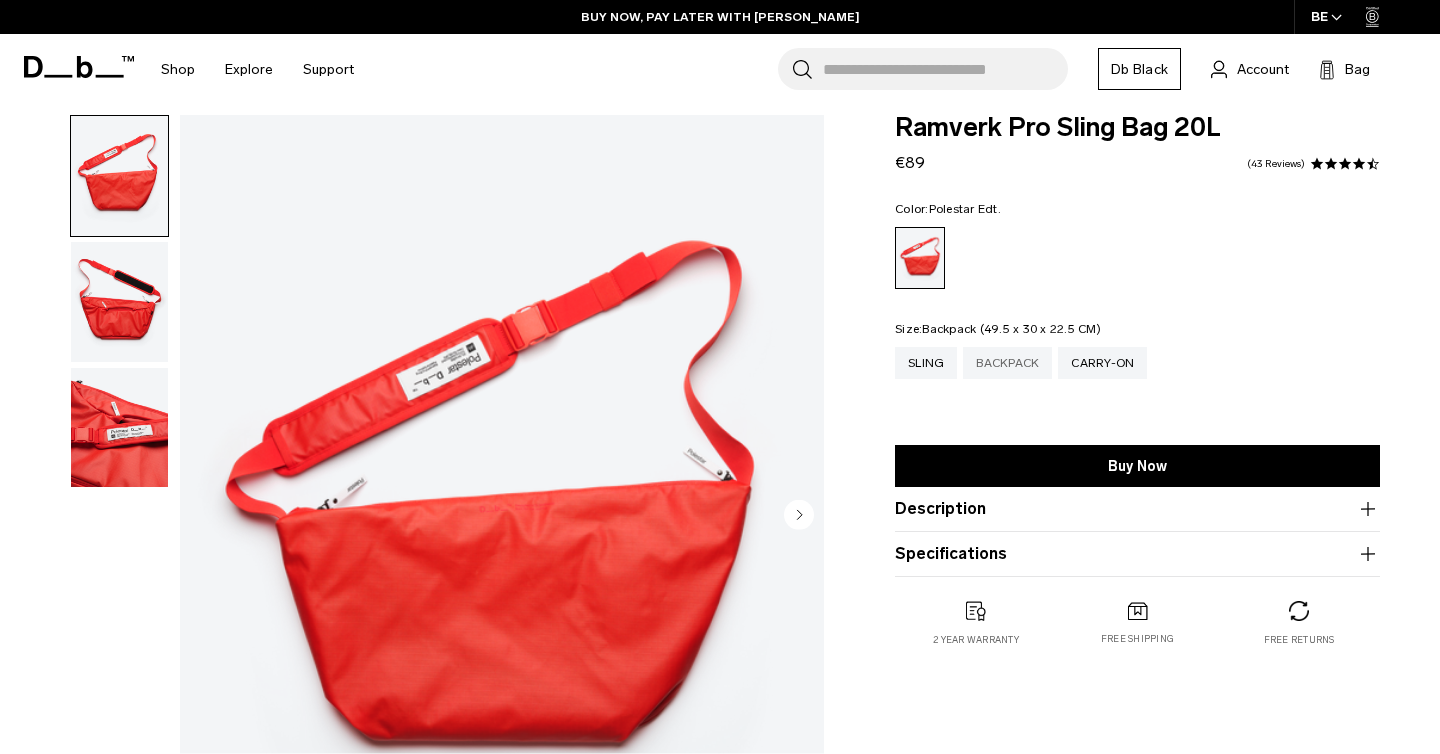 click on "Backpack" at bounding box center [1007, 363] 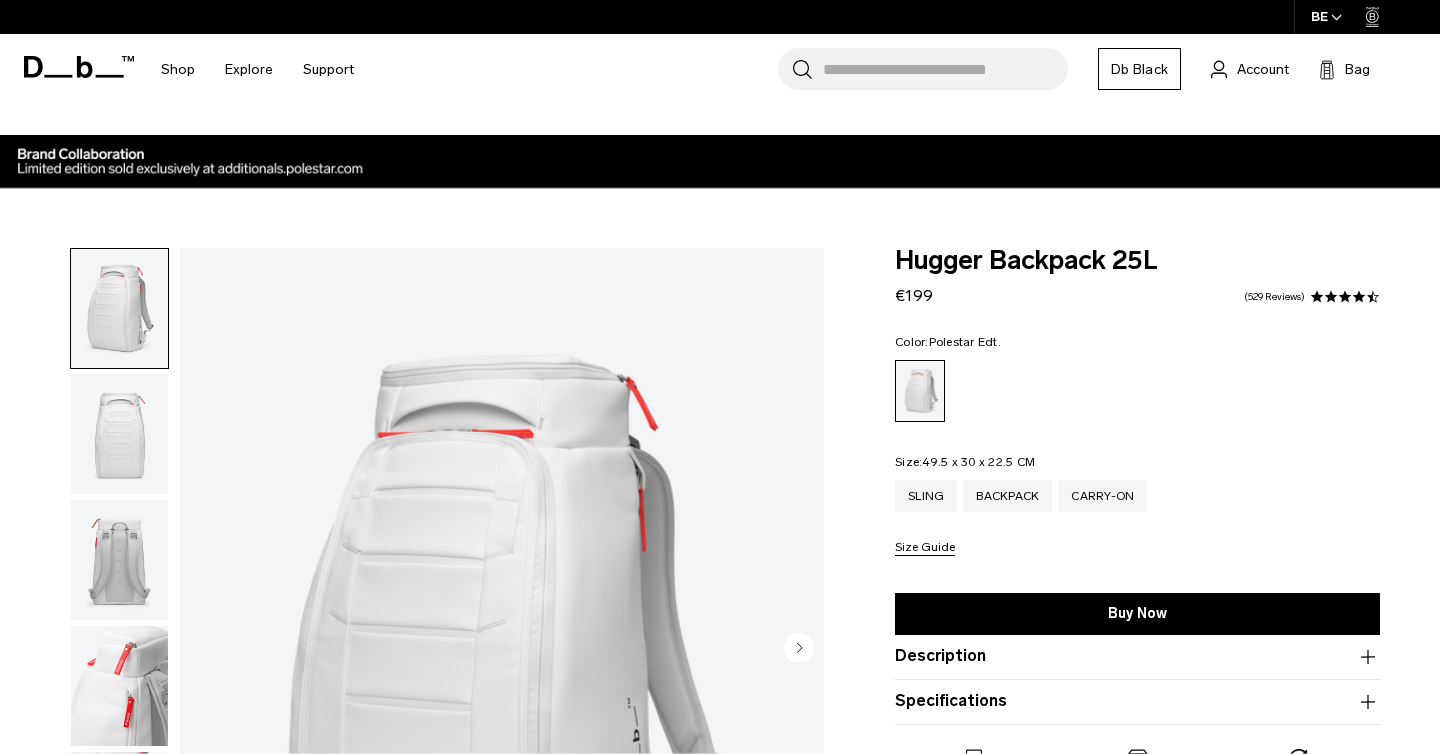 scroll, scrollTop: 0, scrollLeft: 0, axis: both 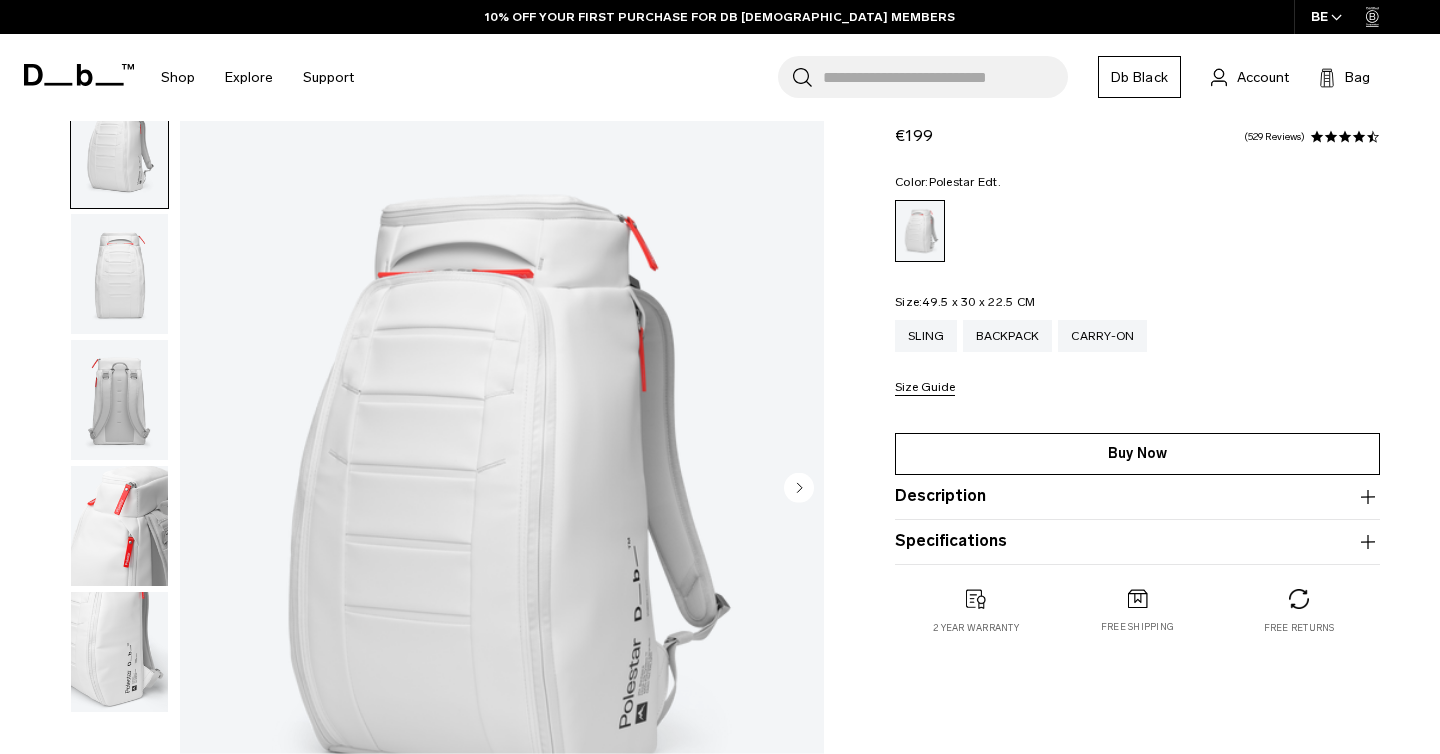 click on "Buy Now" at bounding box center (1137, 454) 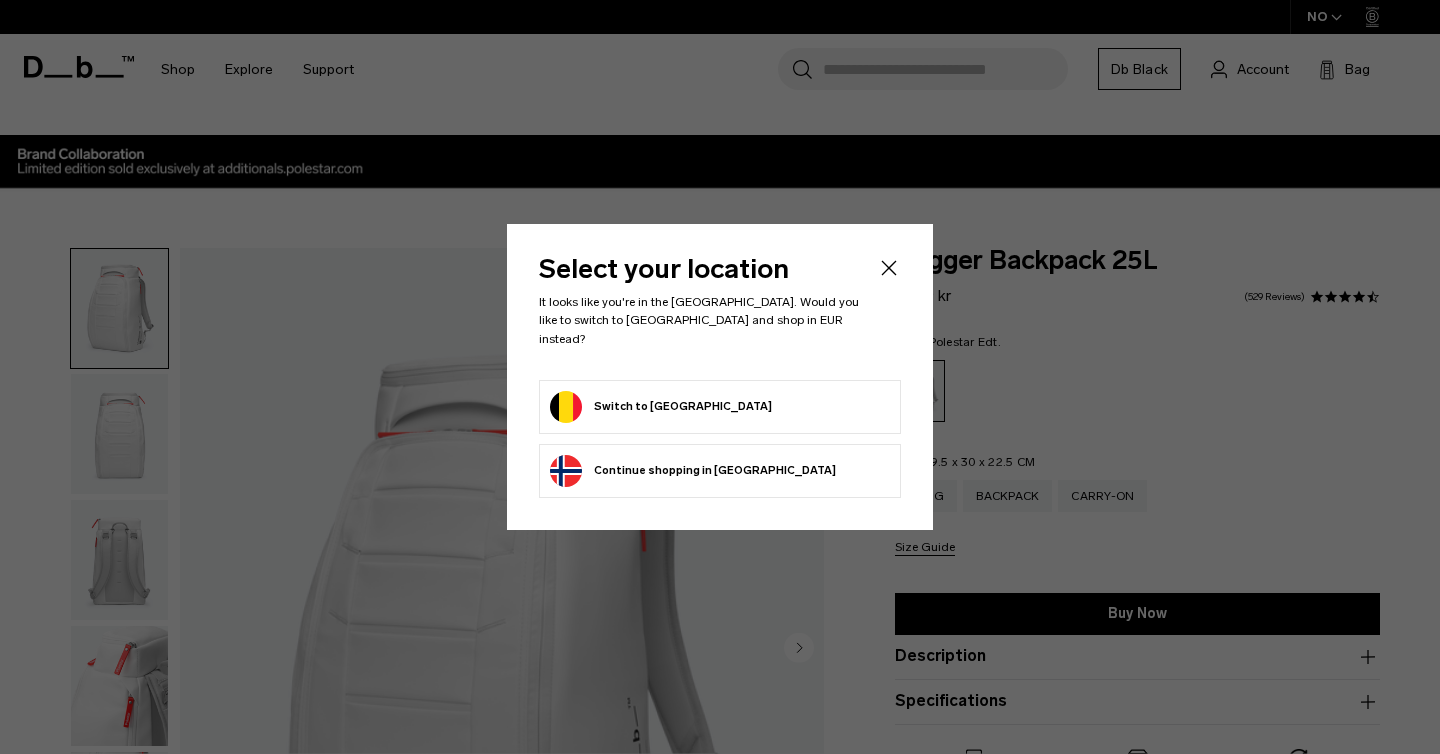 scroll, scrollTop: 0, scrollLeft: 0, axis: both 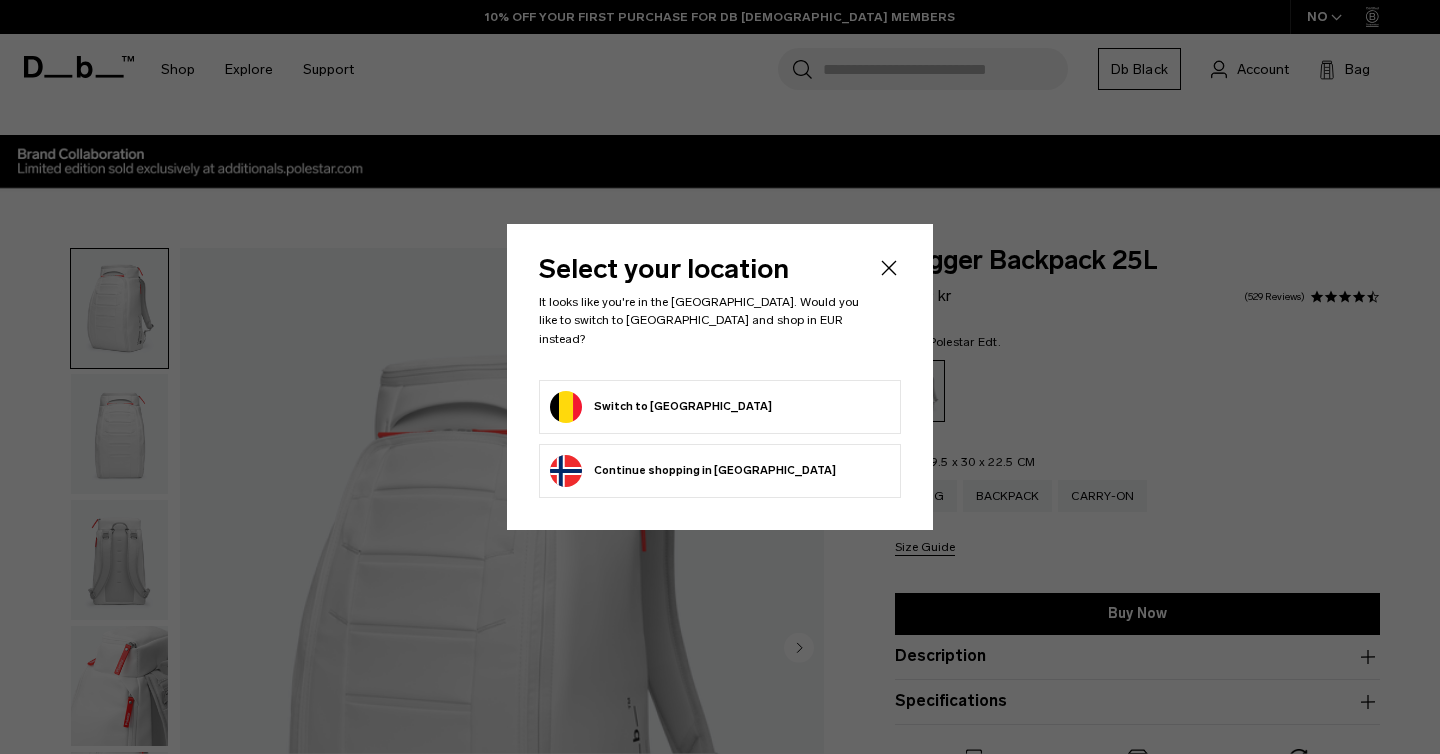 click on "Switch to Belgium" at bounding box center [661, 407] 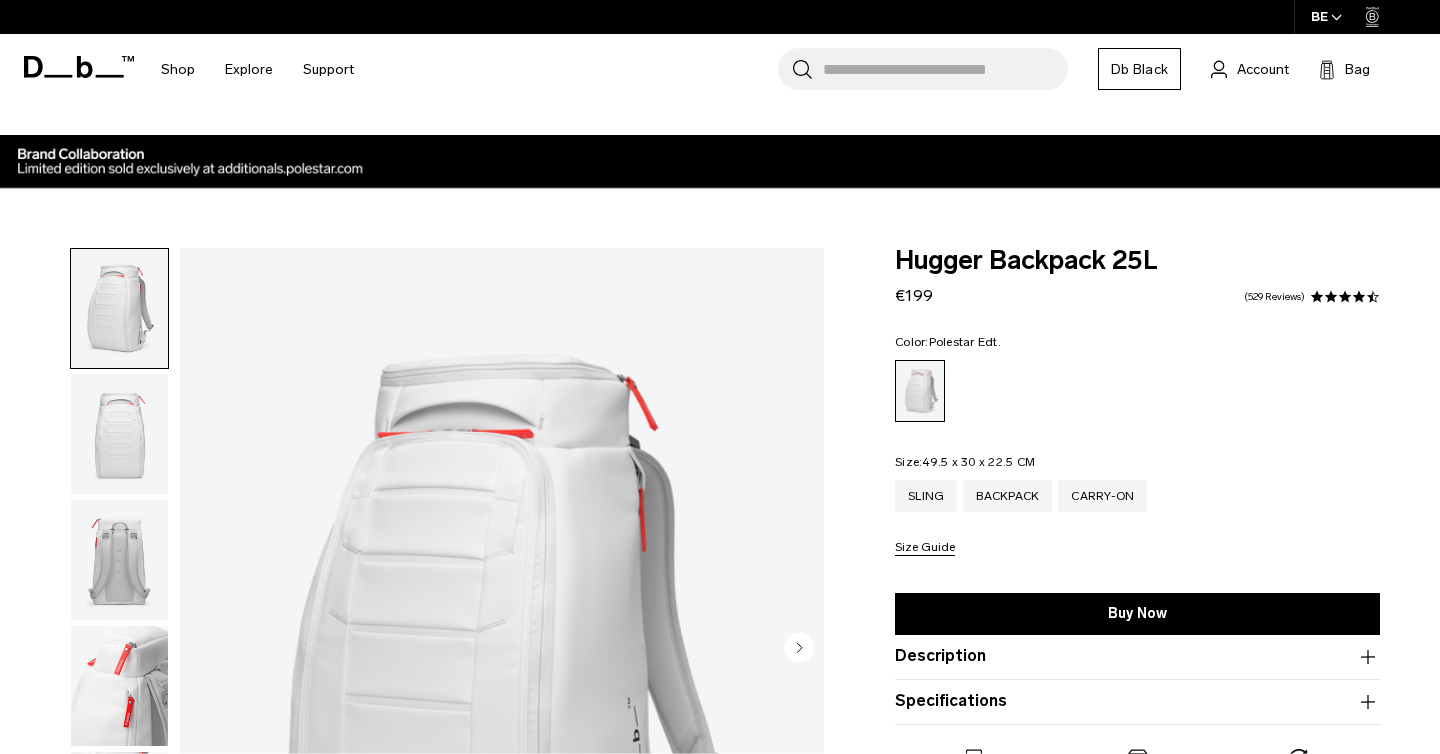 scroll, scrollTop: 0, scrollLeft: 0, axis: both 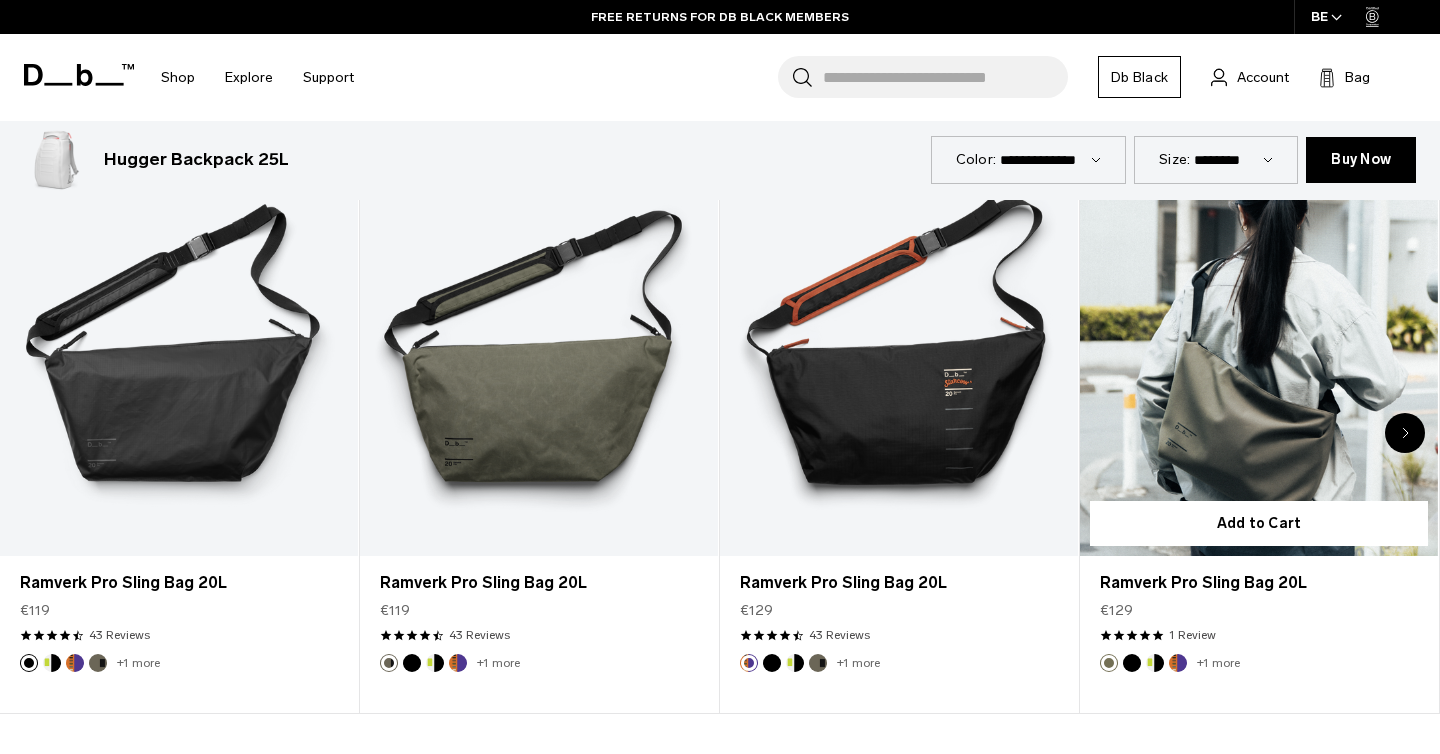 click at bounding box center (1259, 357) 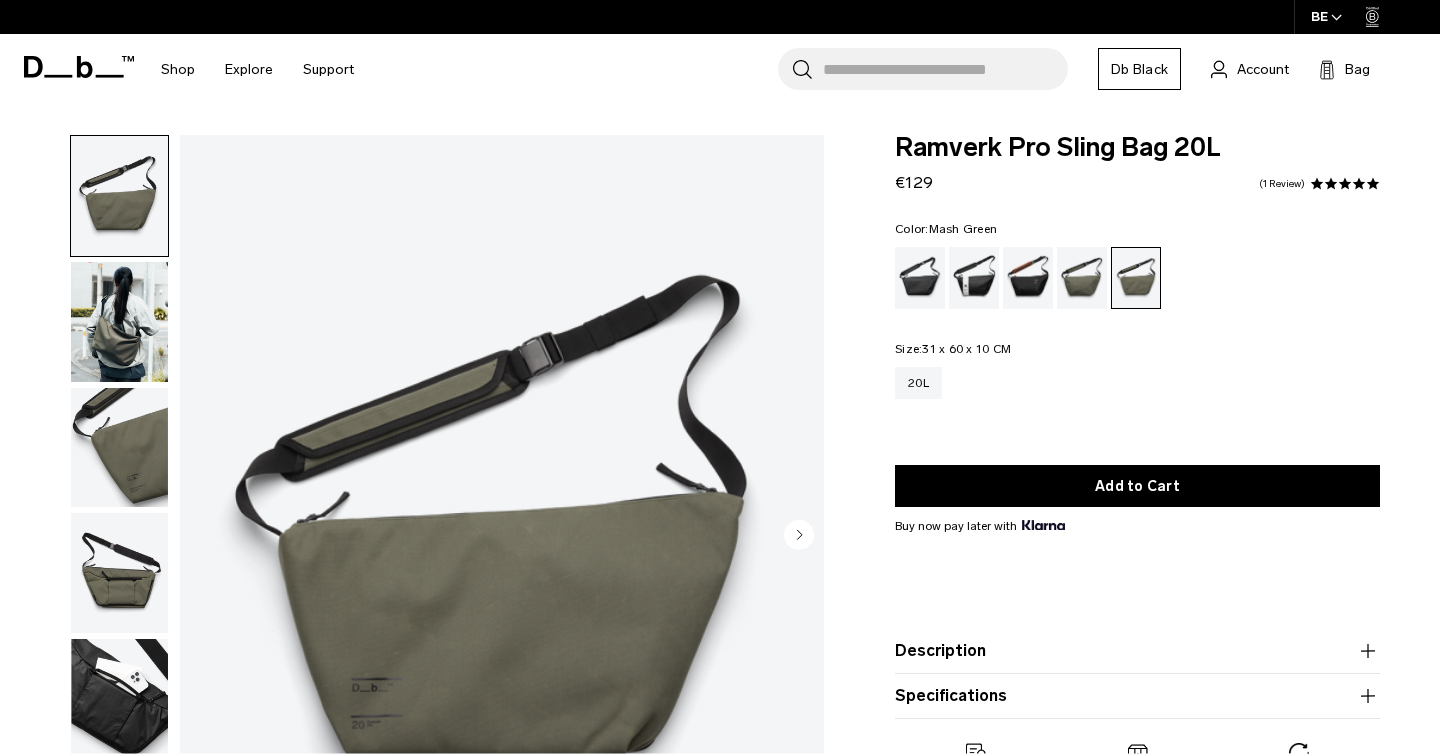 scroll, scrollTop: 0, scrollLeft: 0, axis: both 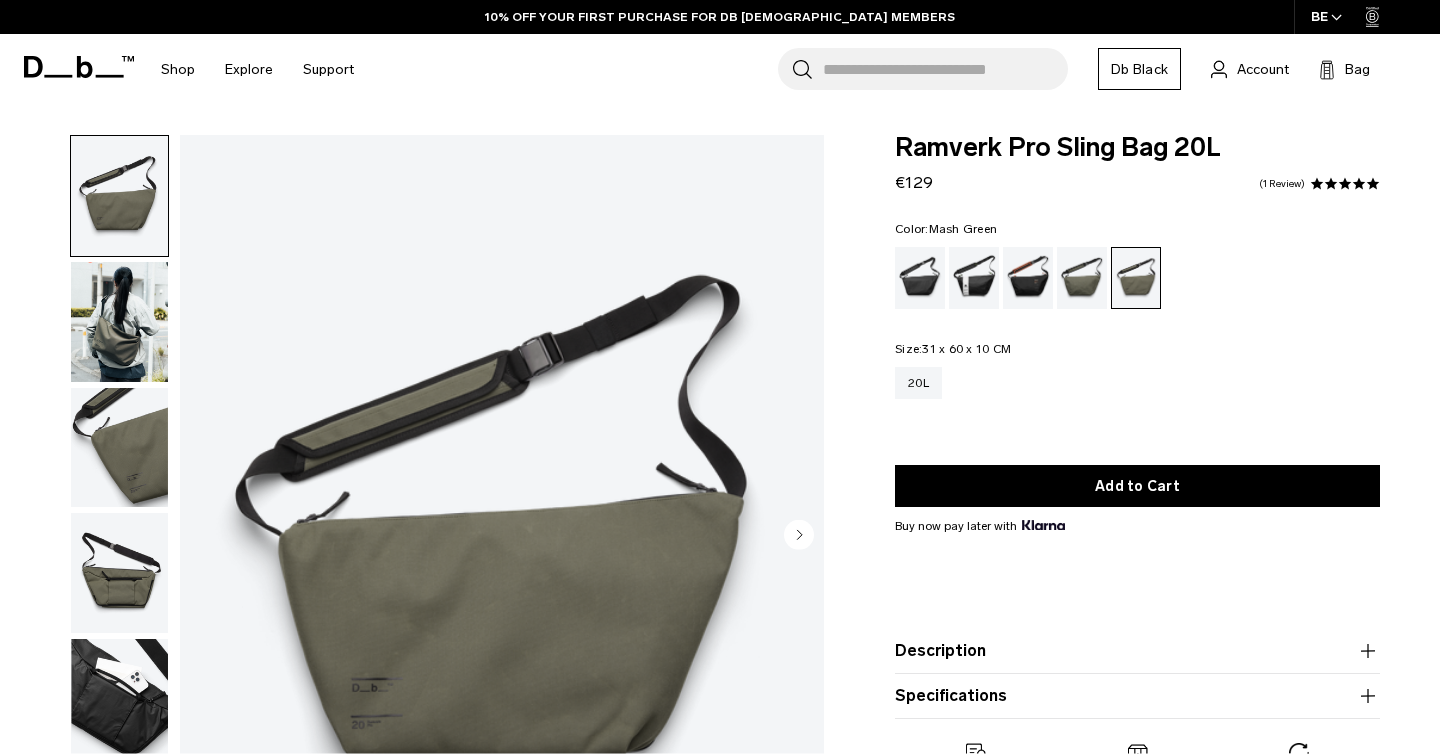 click at bounding box center [119, 448] 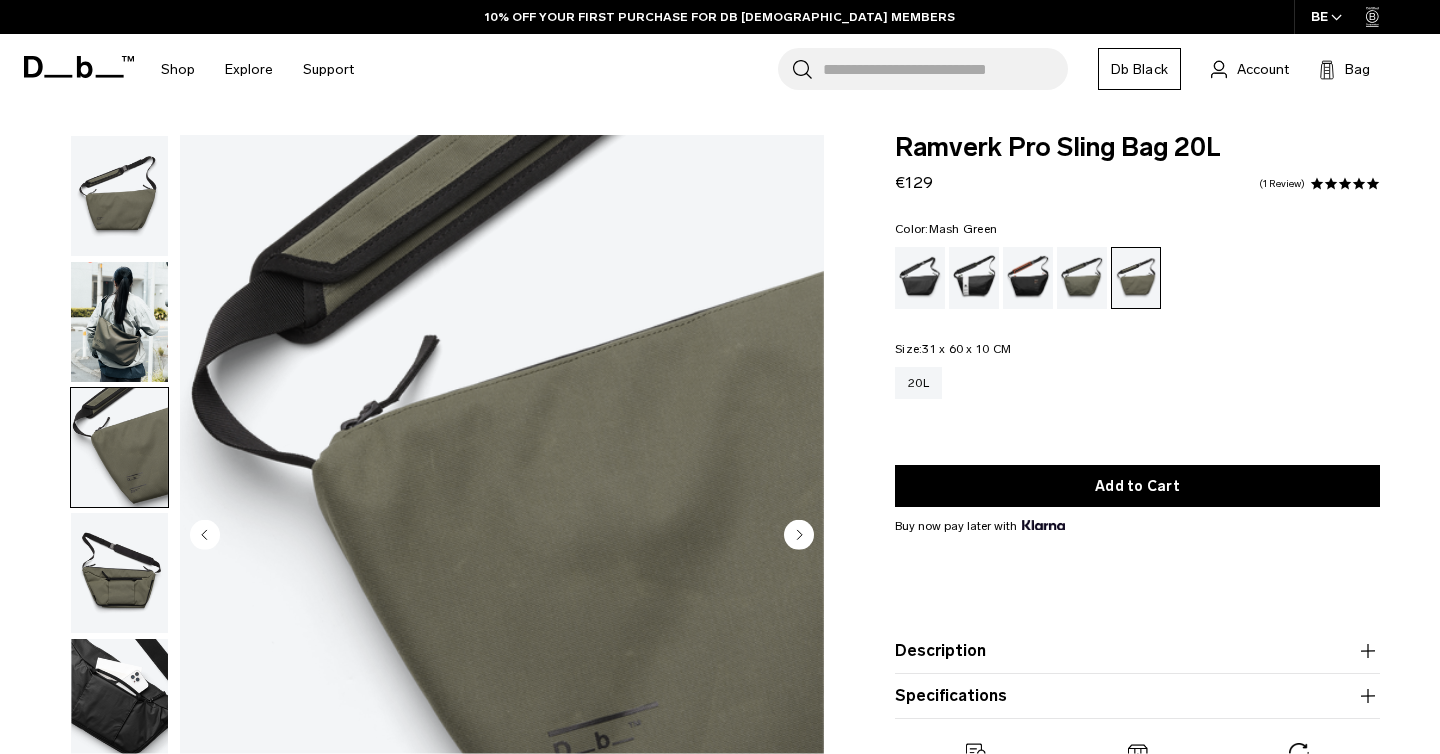 click at bounding box center [119, 322] 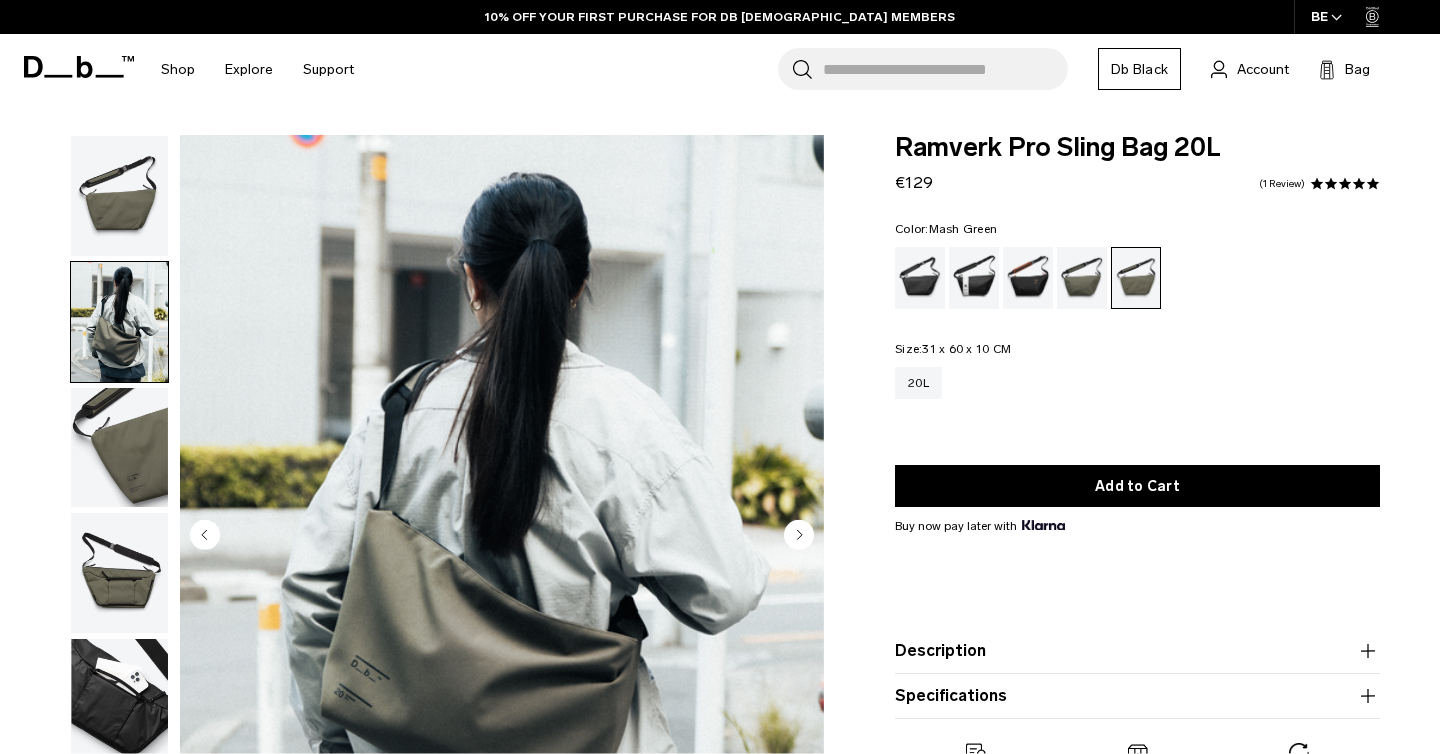 click at bounding box center [119, 196] 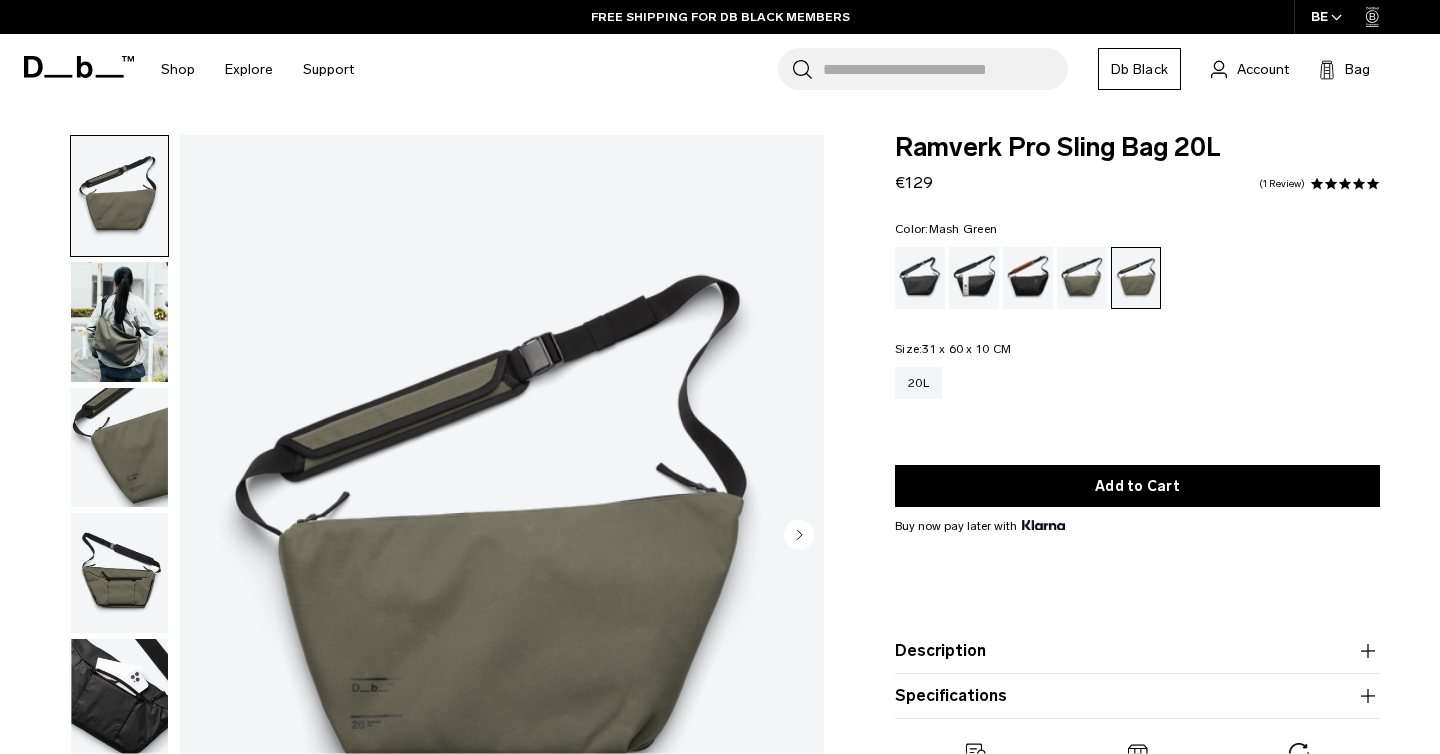 click at bounding box center (119, 699) 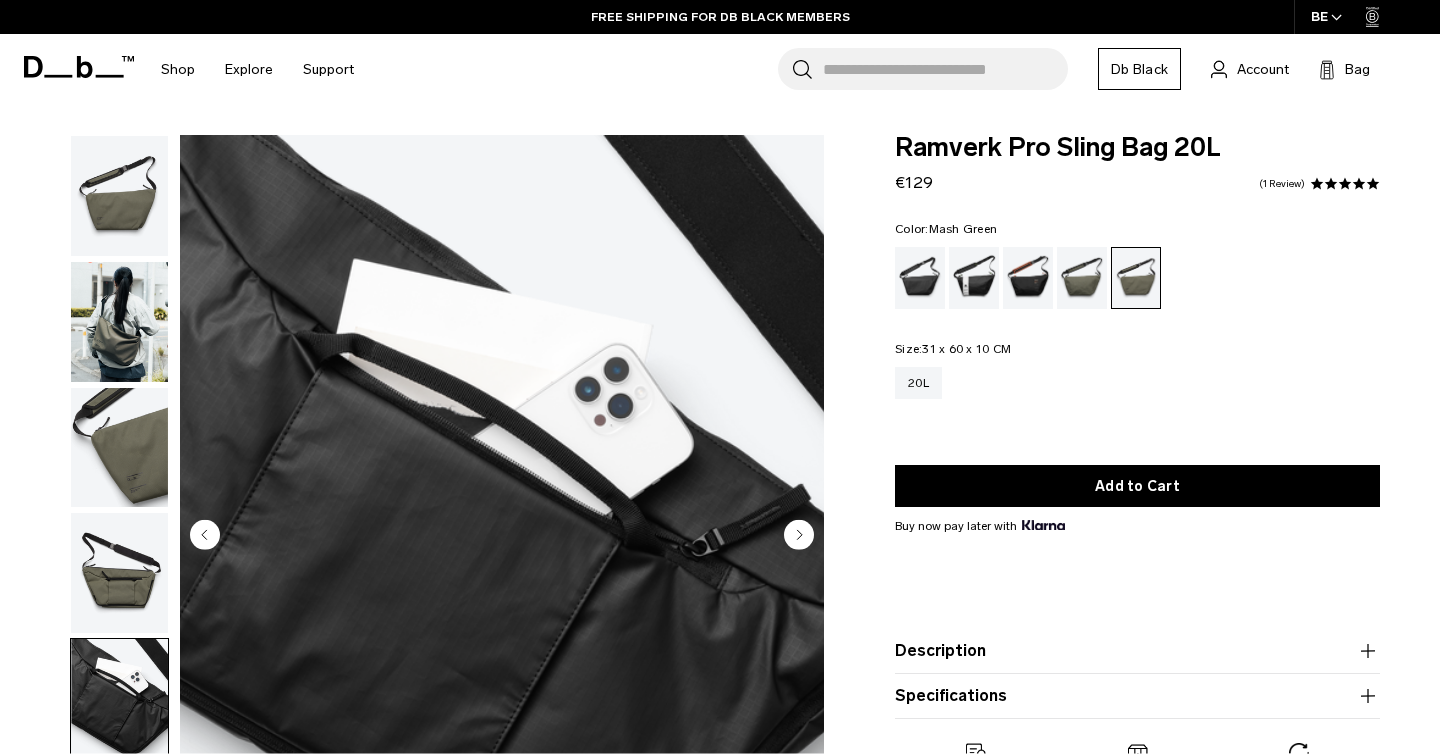 click at bounding box center (119, 573) 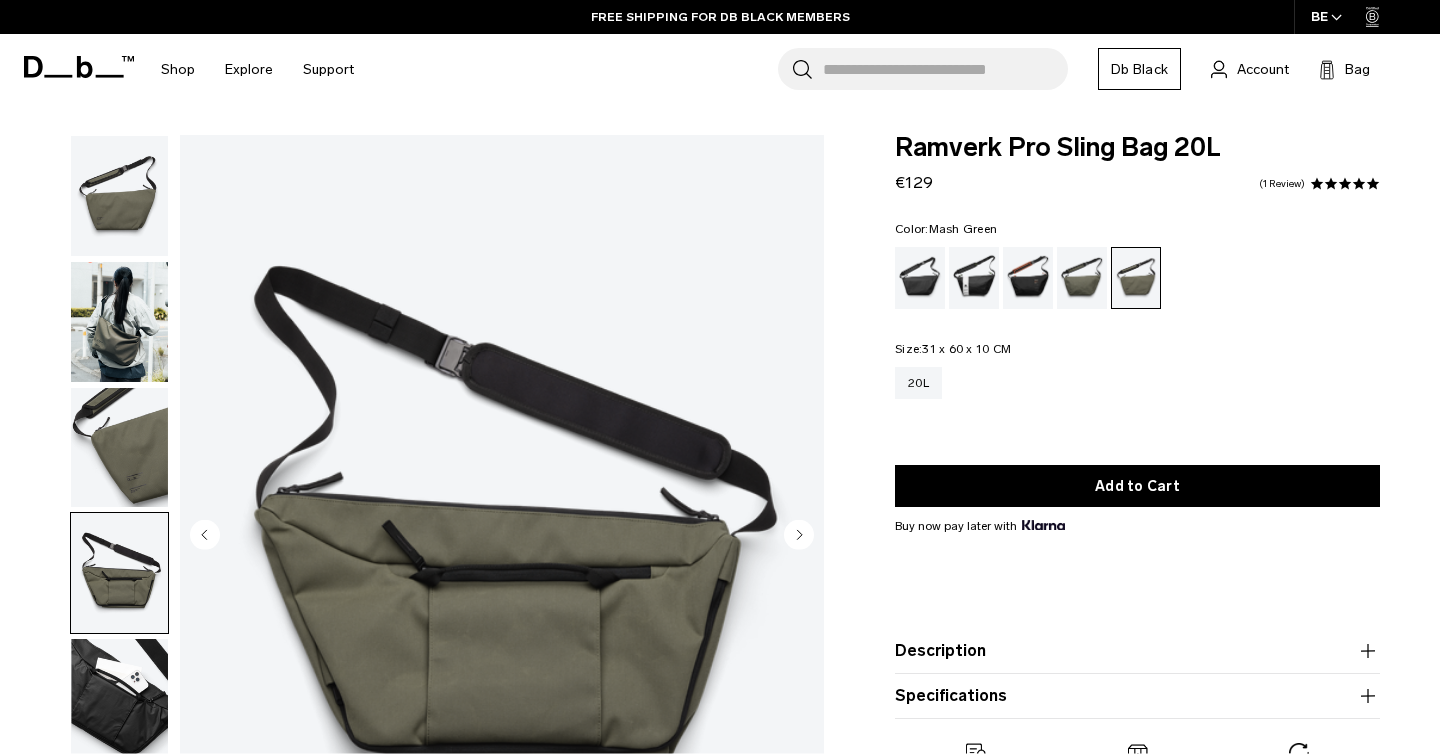 click at bounding box center (119, 448) 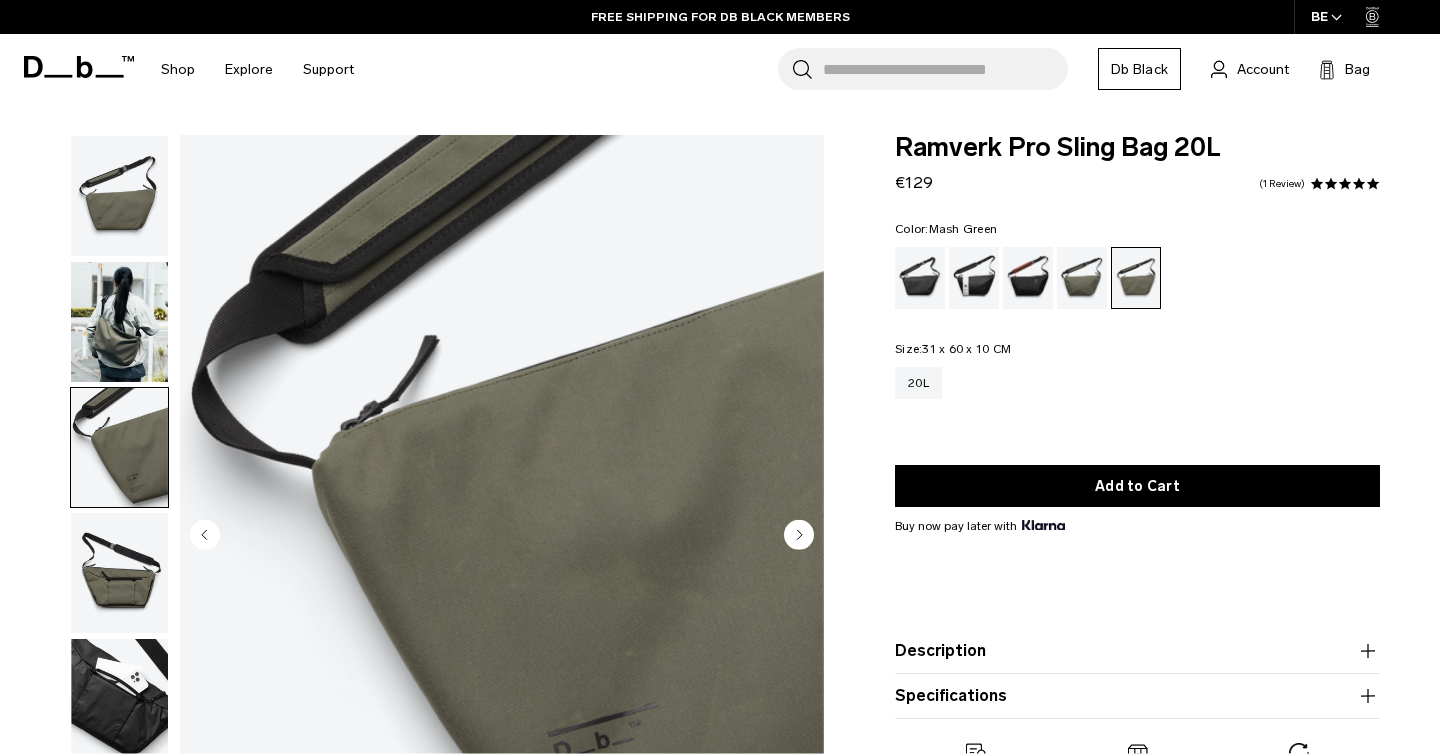 click at bounding box center (119, 322) 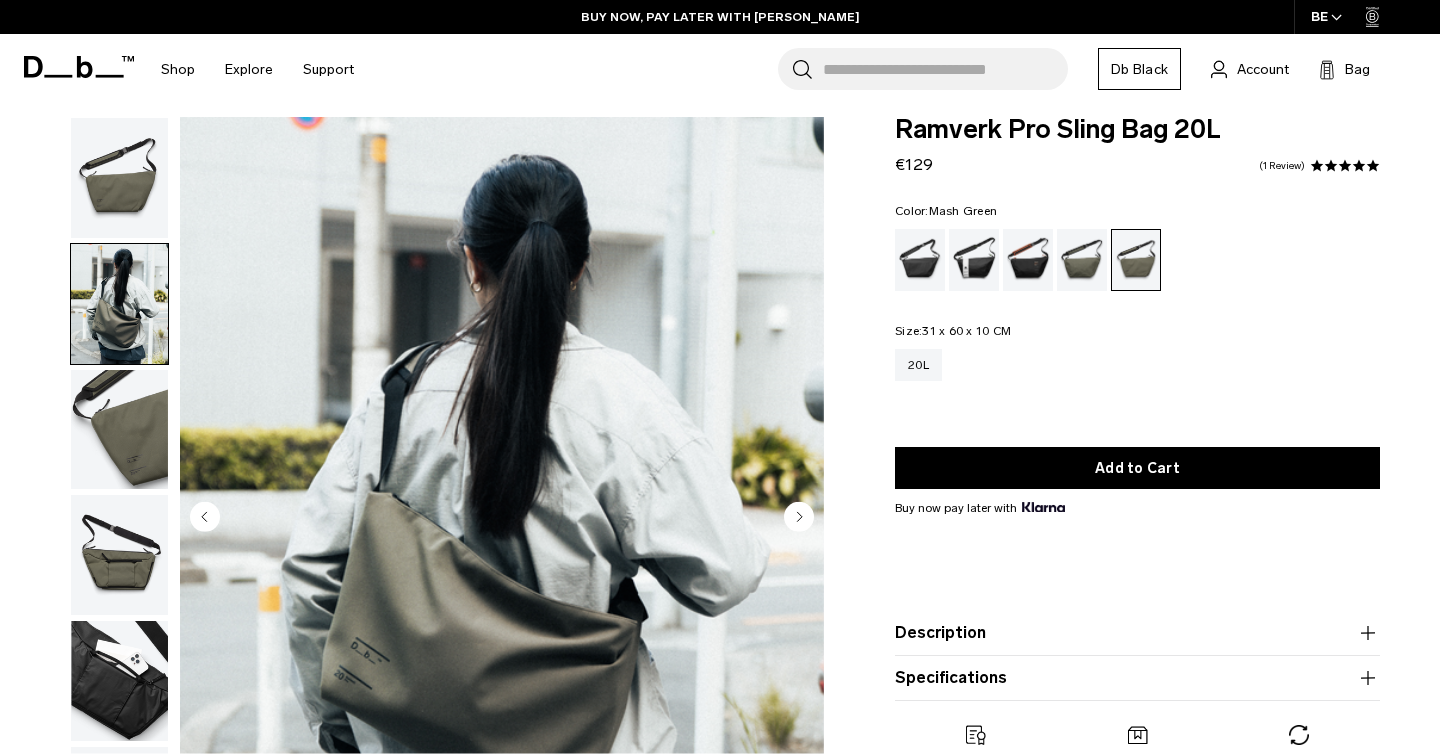scroll, scrollTop: 0, scrollLeft: 0, axis: both 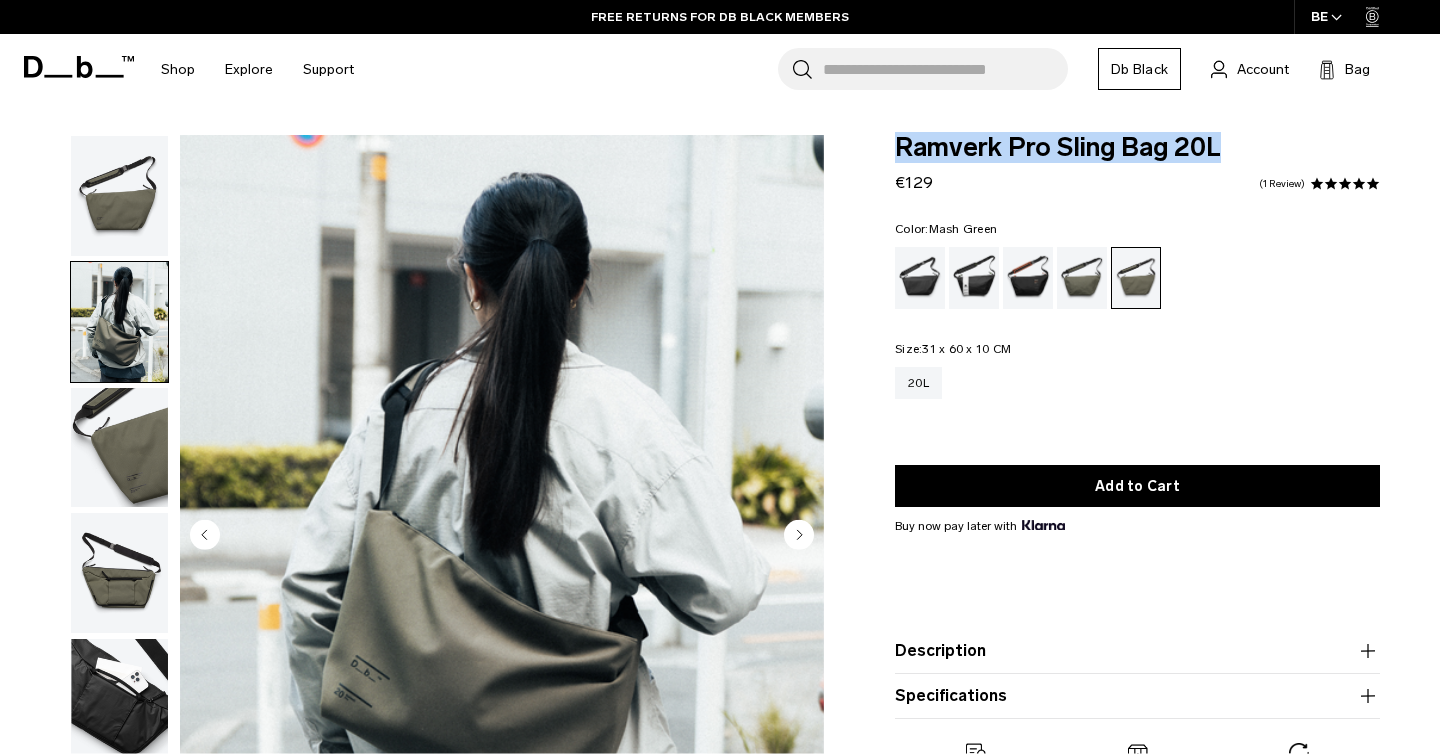 drag, startPoint x: 898, startPoint y: 148, endPoint x: 1216, endPoint y: 144, distance: 318.02515 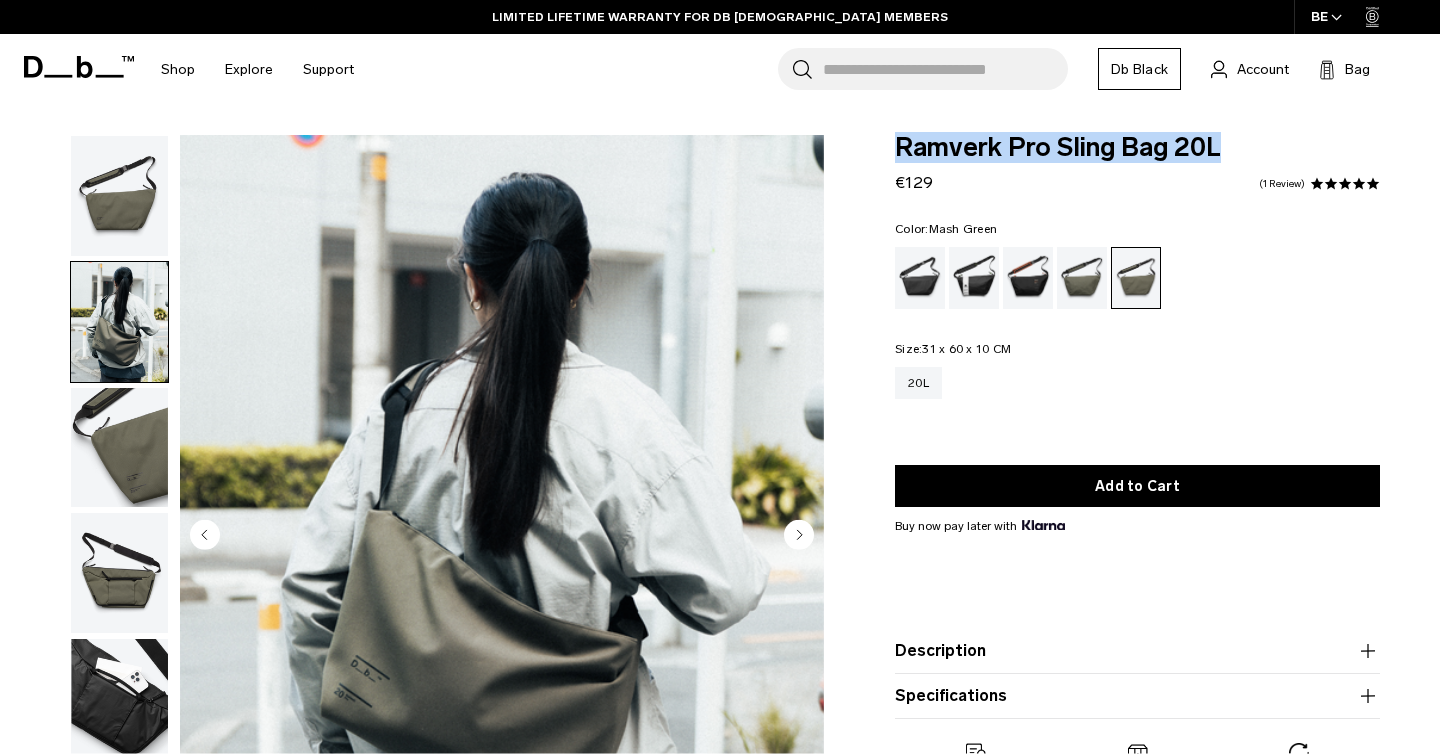 drag, startPoint x: 1232, startPoint y: 144, endPoint x: 900, endPoint y: 149, distance: 332.03766 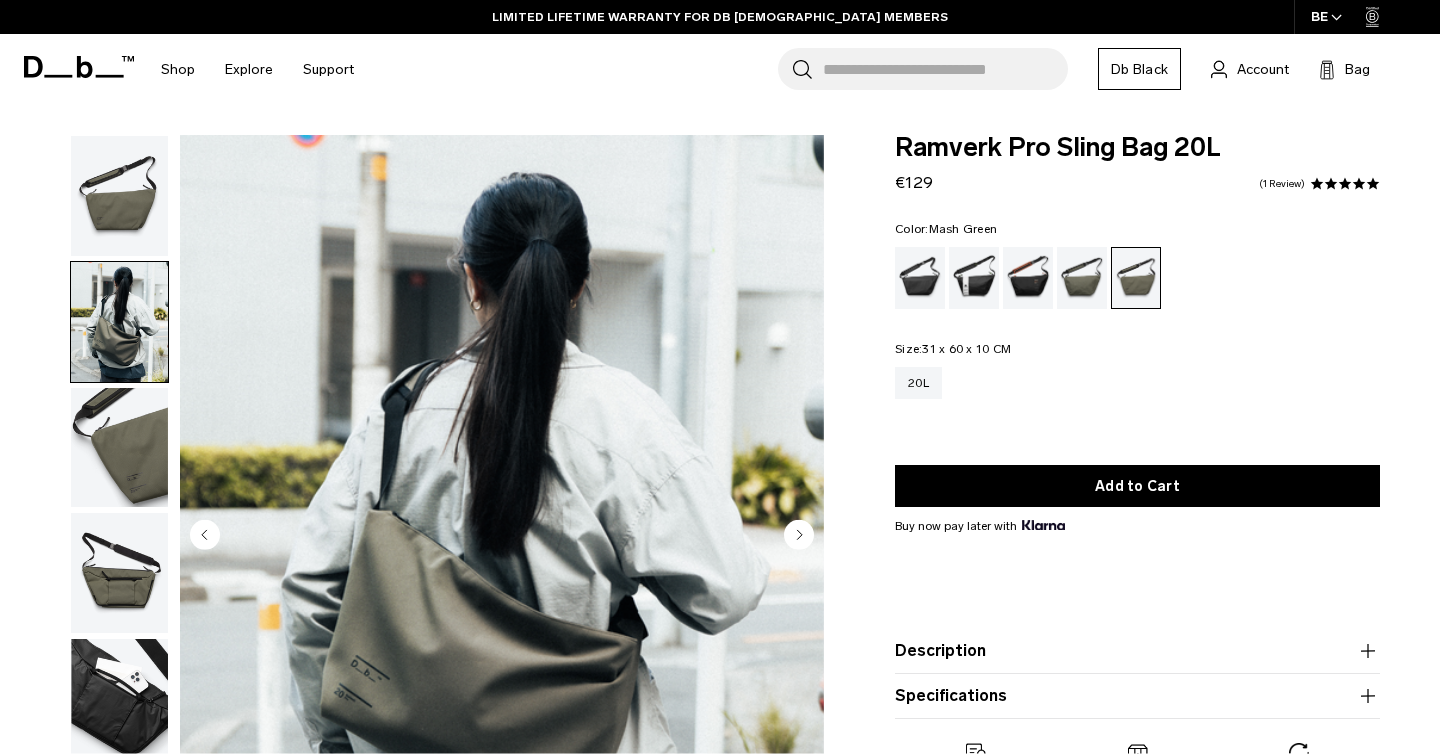 click on "Size:
31 x 60 x 10 CM
Out of stock
20L" at bounding box center [1137, 385] 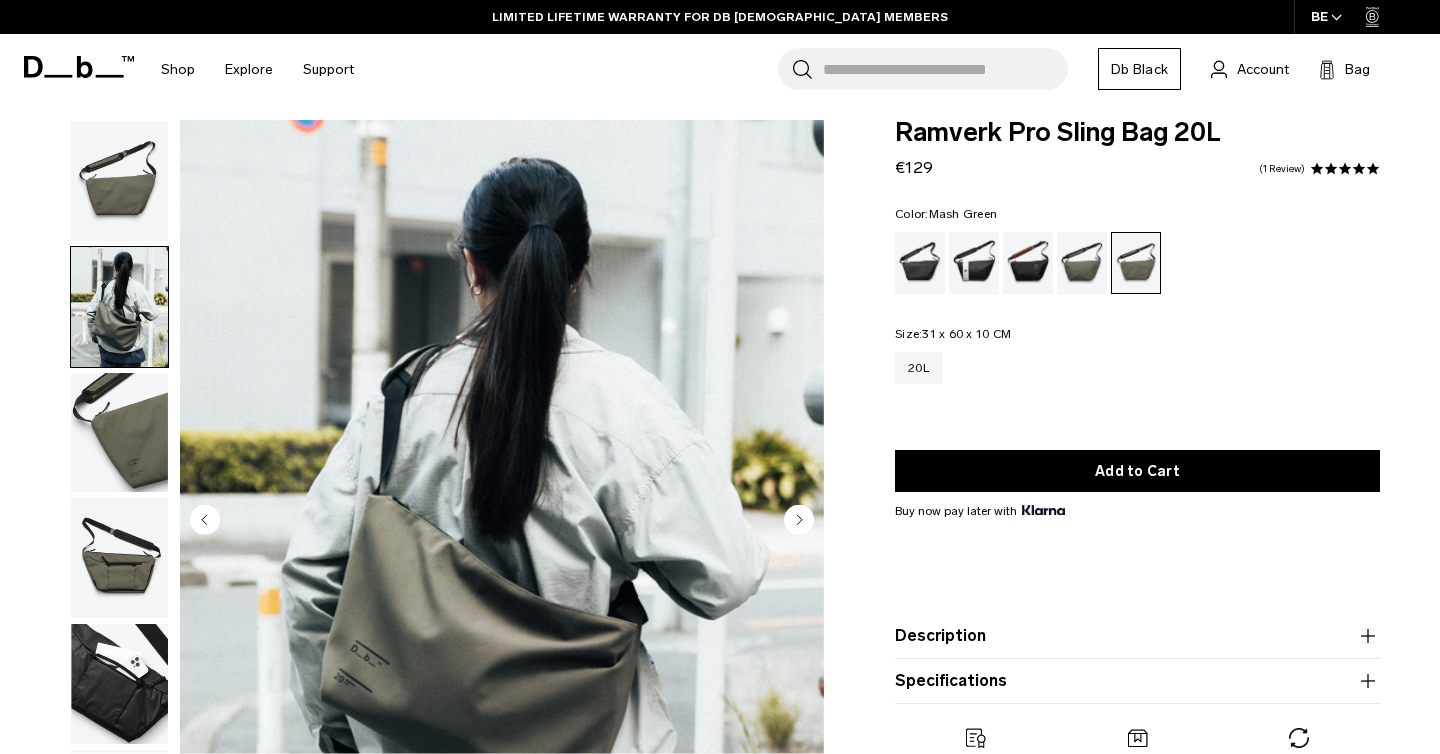 scroll, scrollTop: 14, scrollLeft: 0, axis: vertical 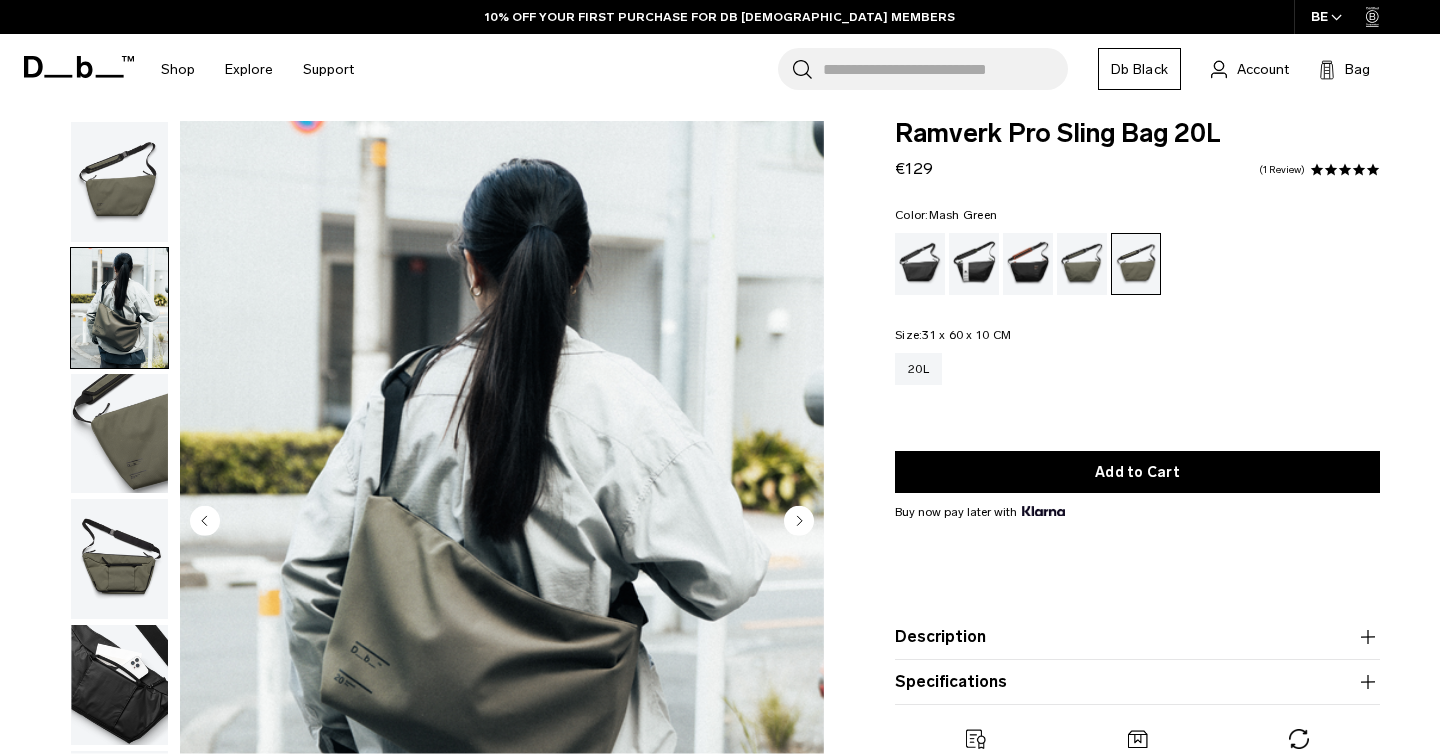 click at bounding box center (119, 182) 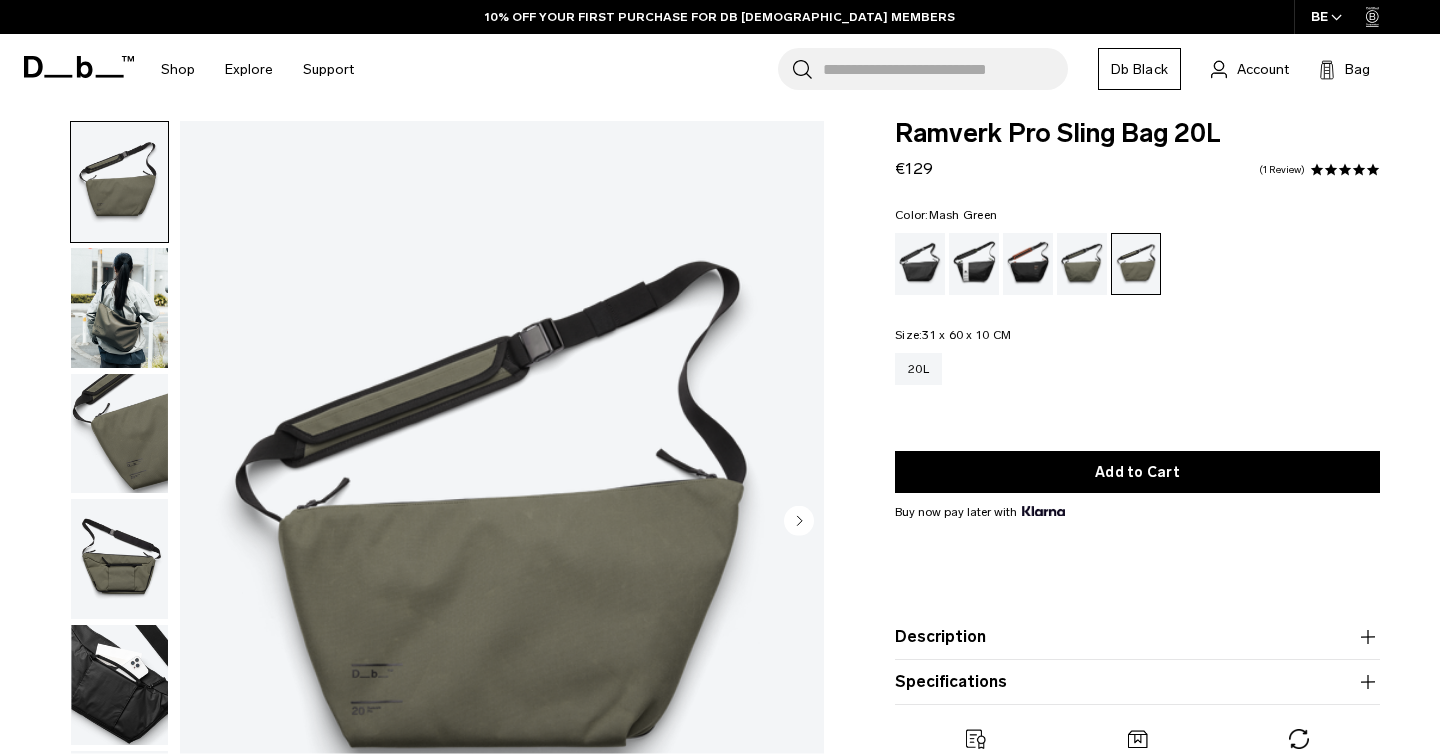 click at bounding box center [502, 523] 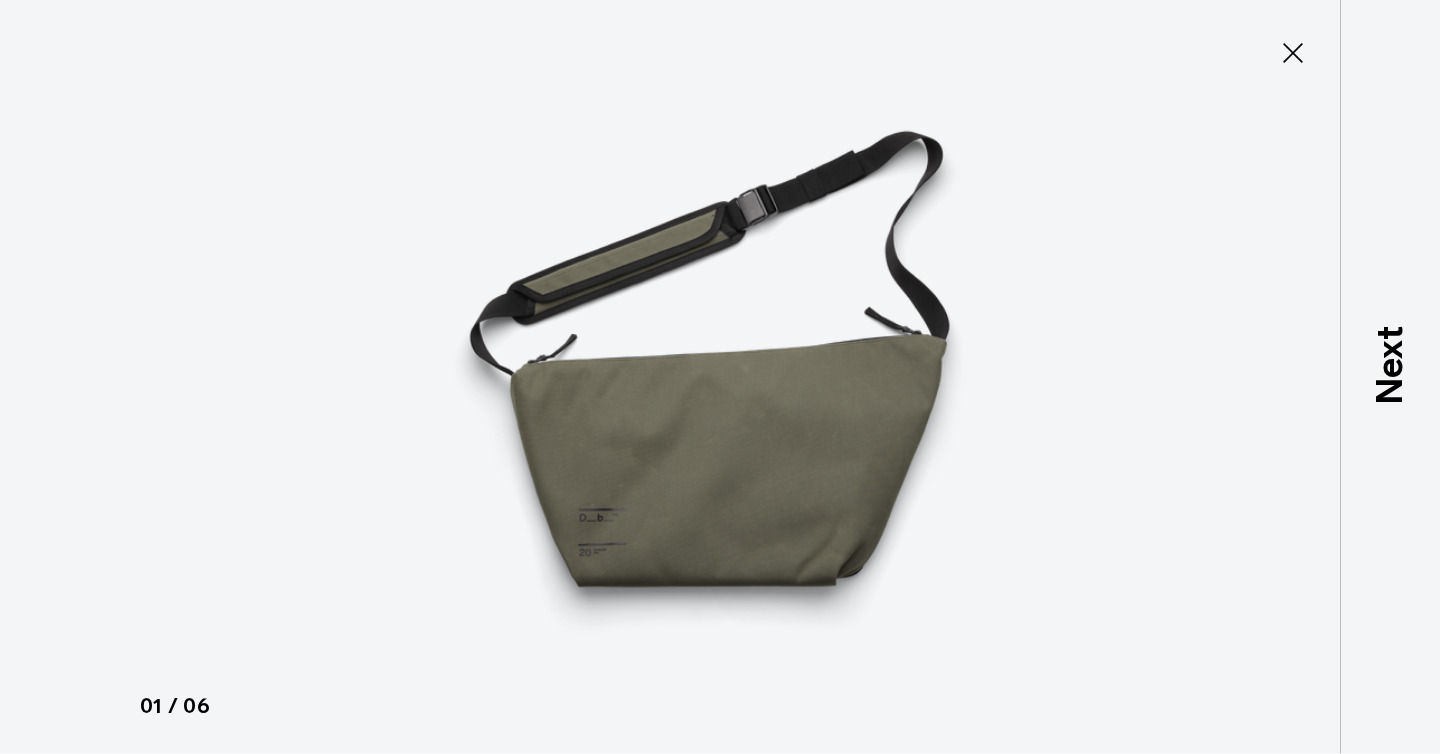 click 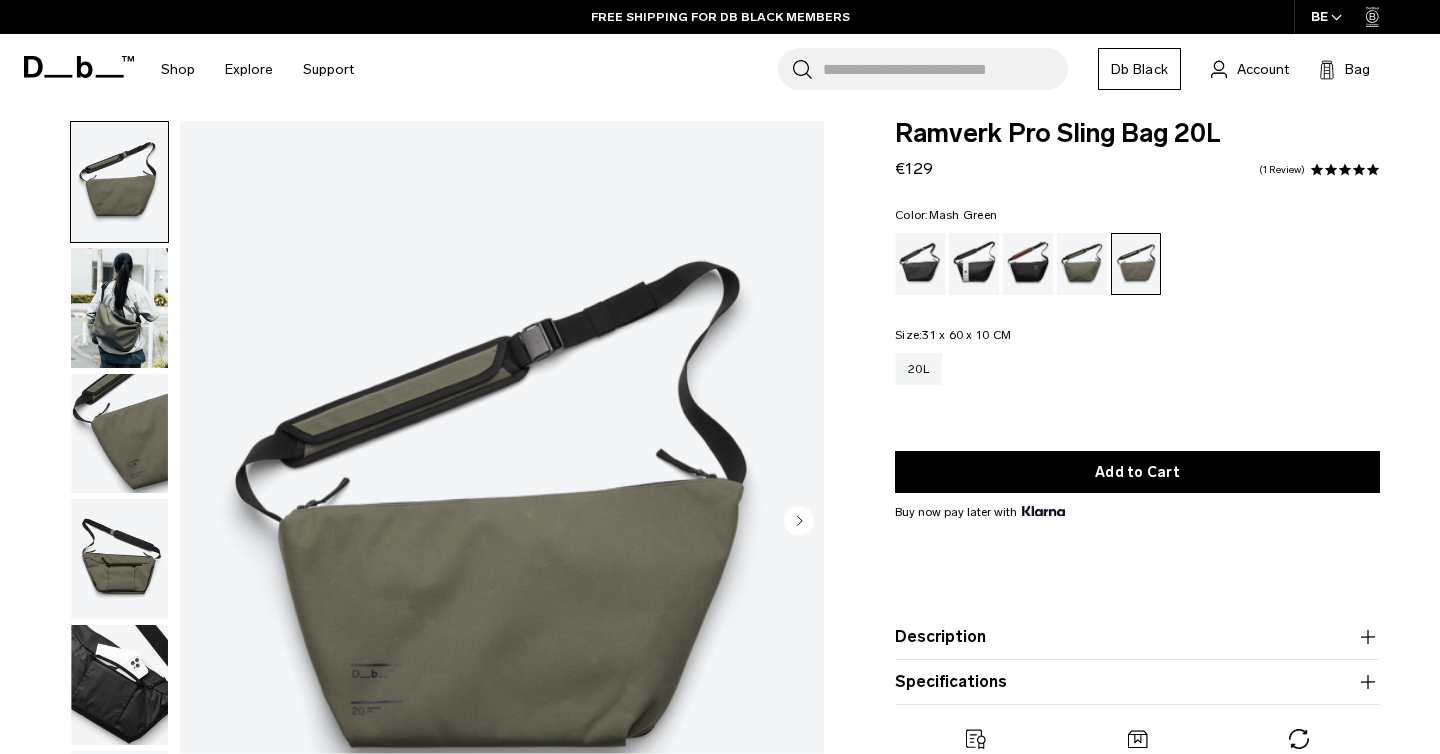 click at bounding box center (119, 308) 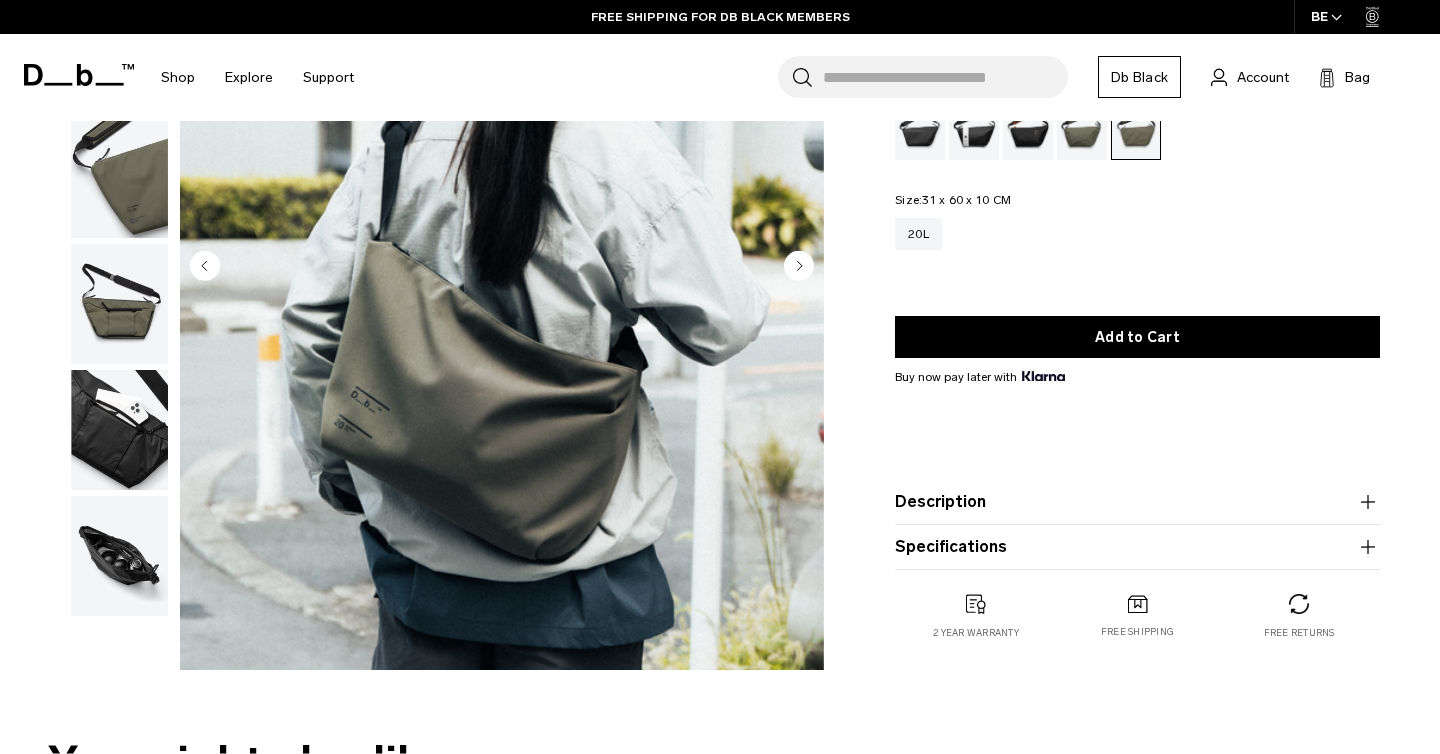 scroll, scrollTop: 266, scrollLeft: 0, axis: vertical 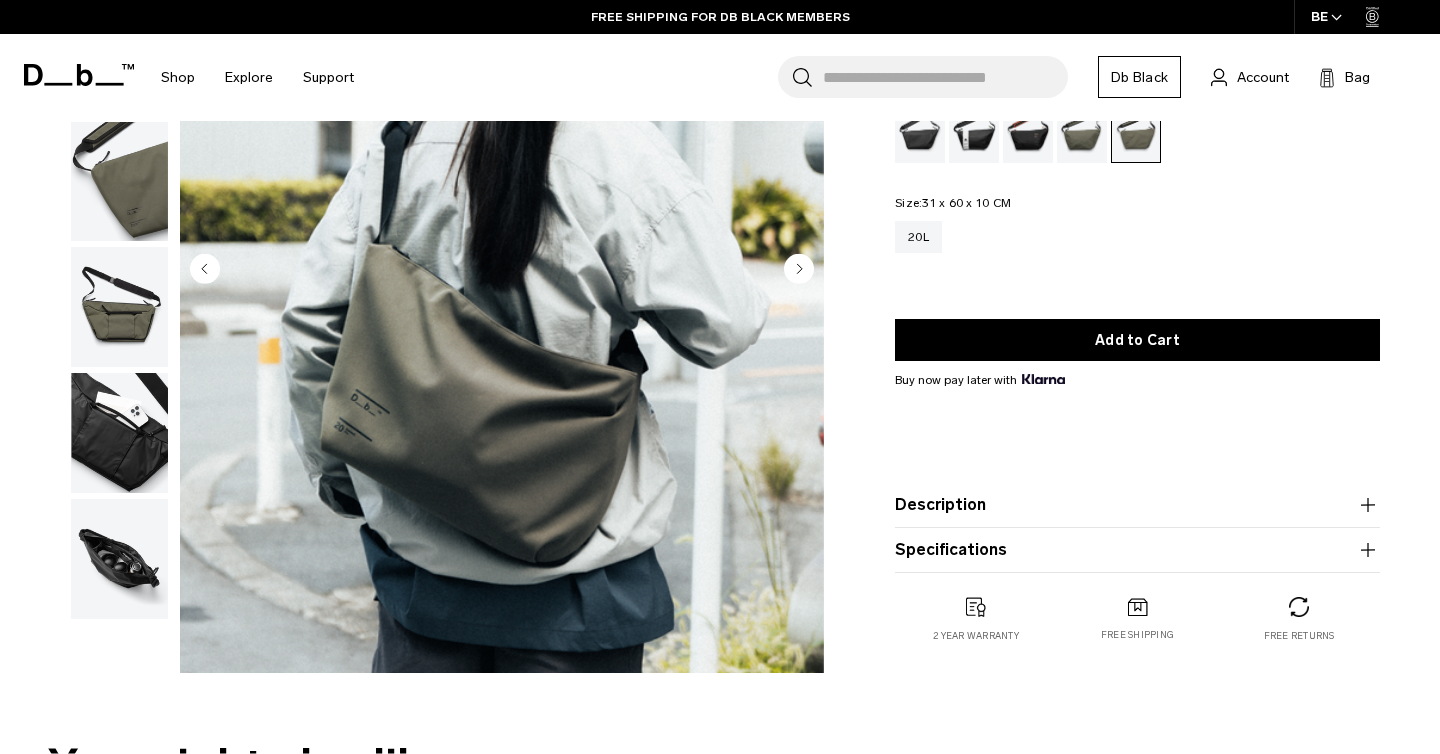 click at bounding box center (119, 559) 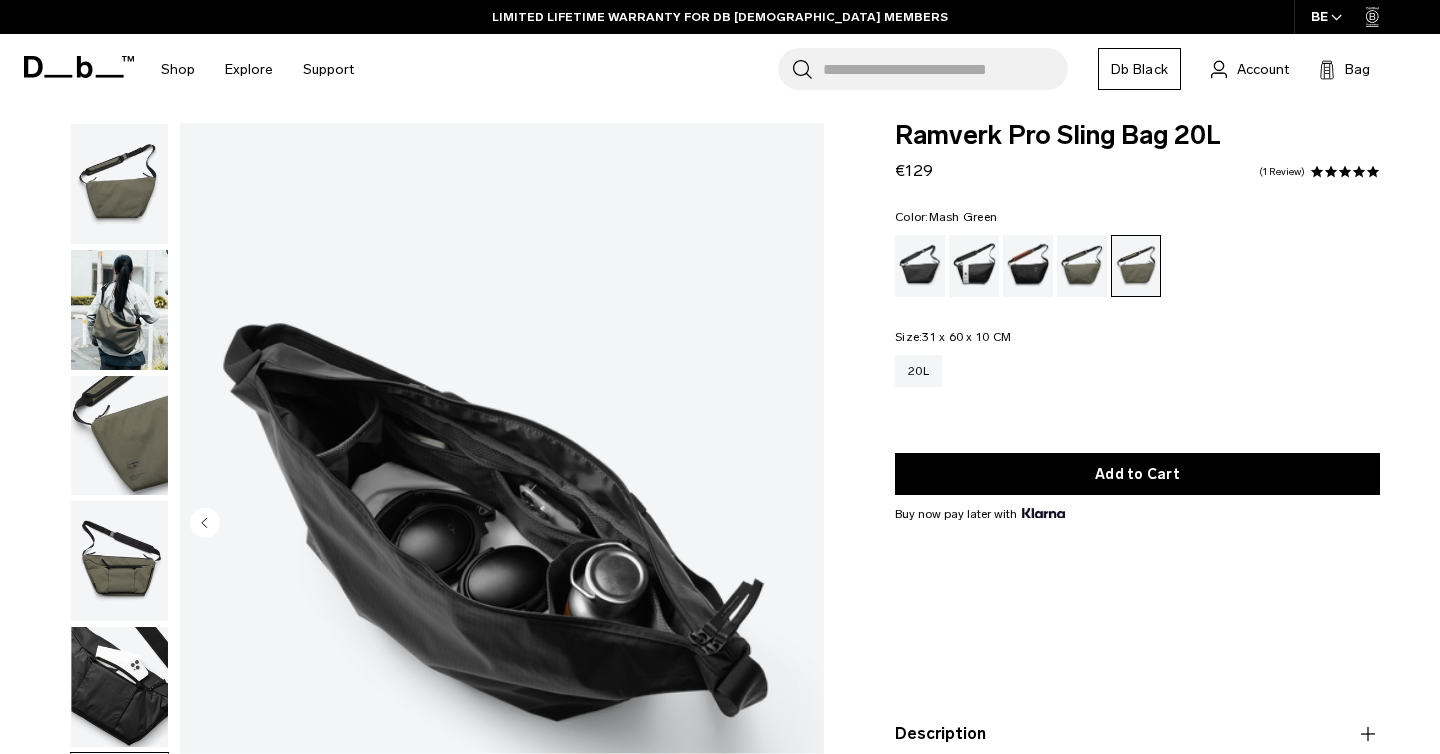 scroll, scrollTop: 0, scrollLeft: 0, axis: both 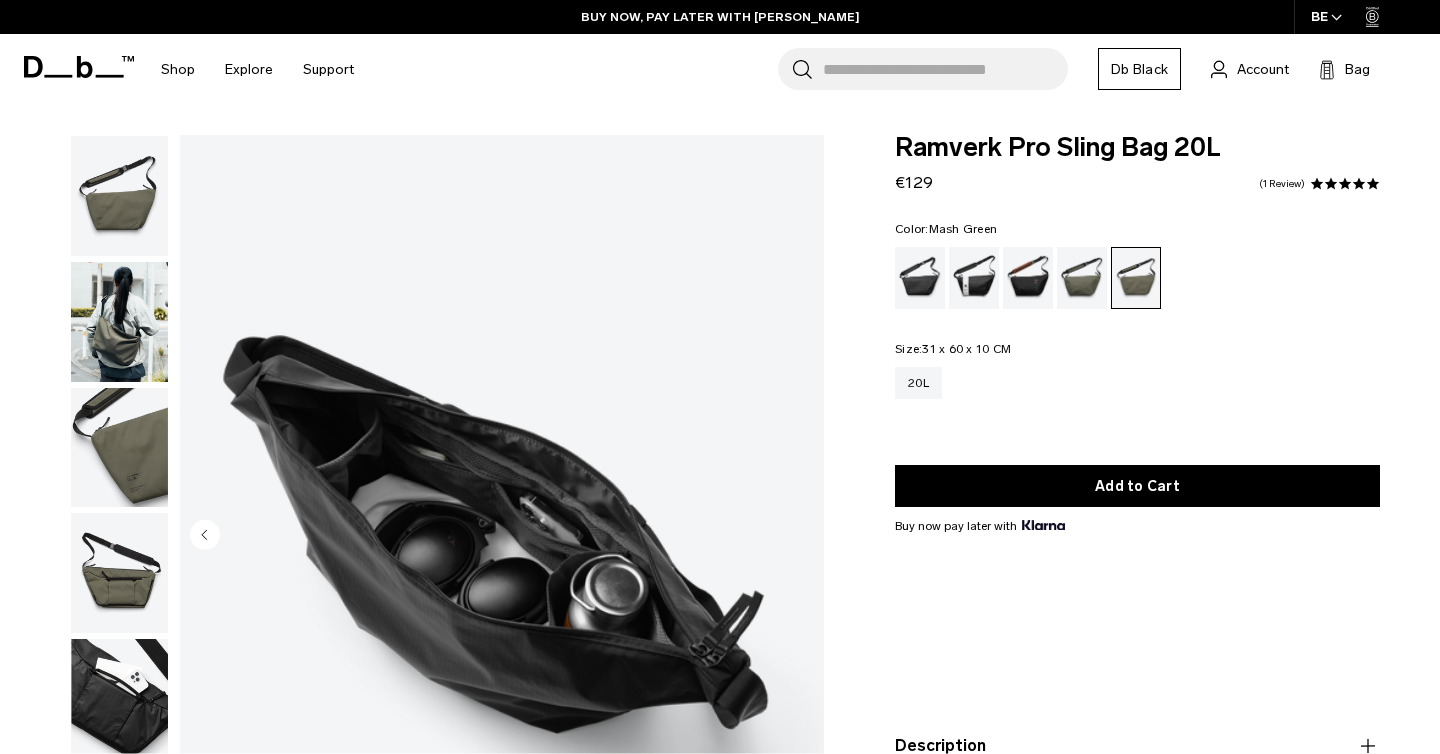 click at bounding box center [119, 196] 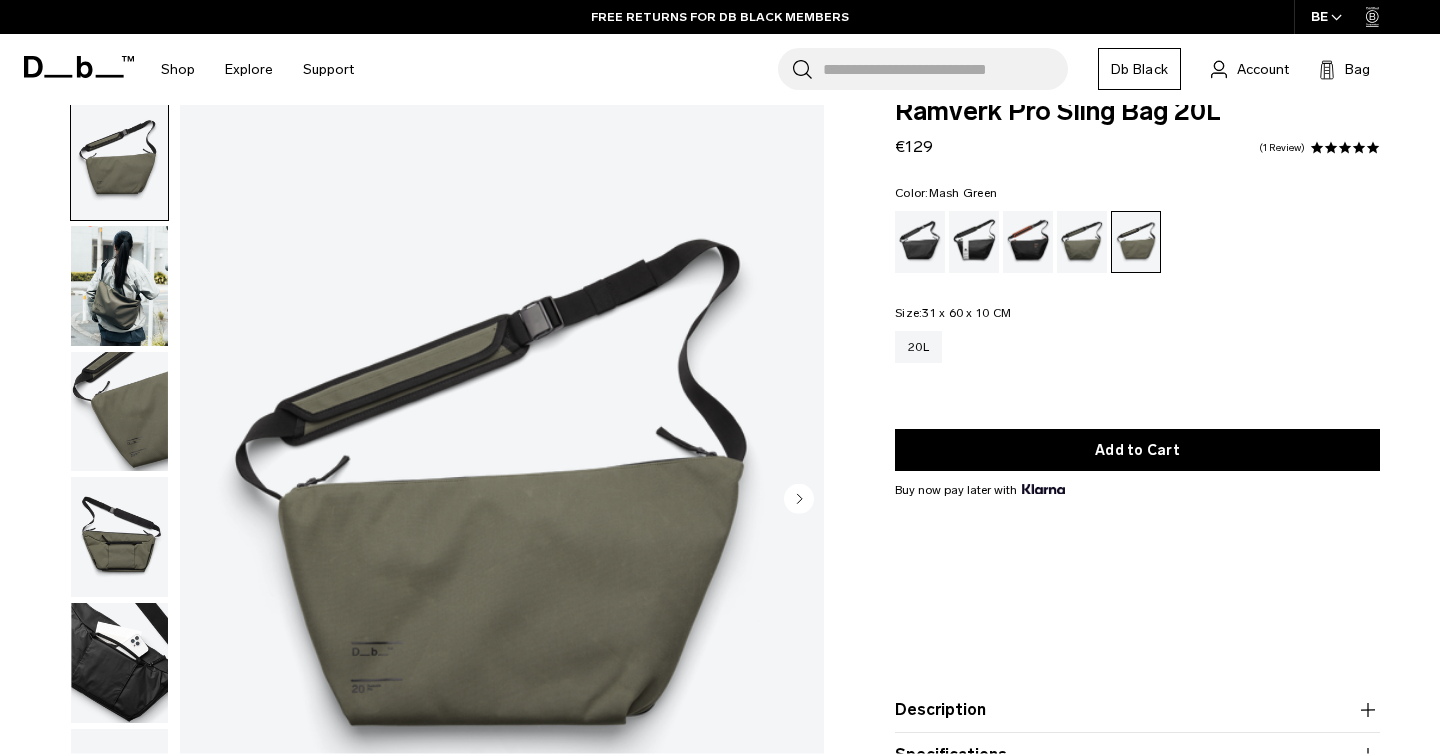 scroll, scrollTop: 41, scrollLeft: 0, axis: vertical 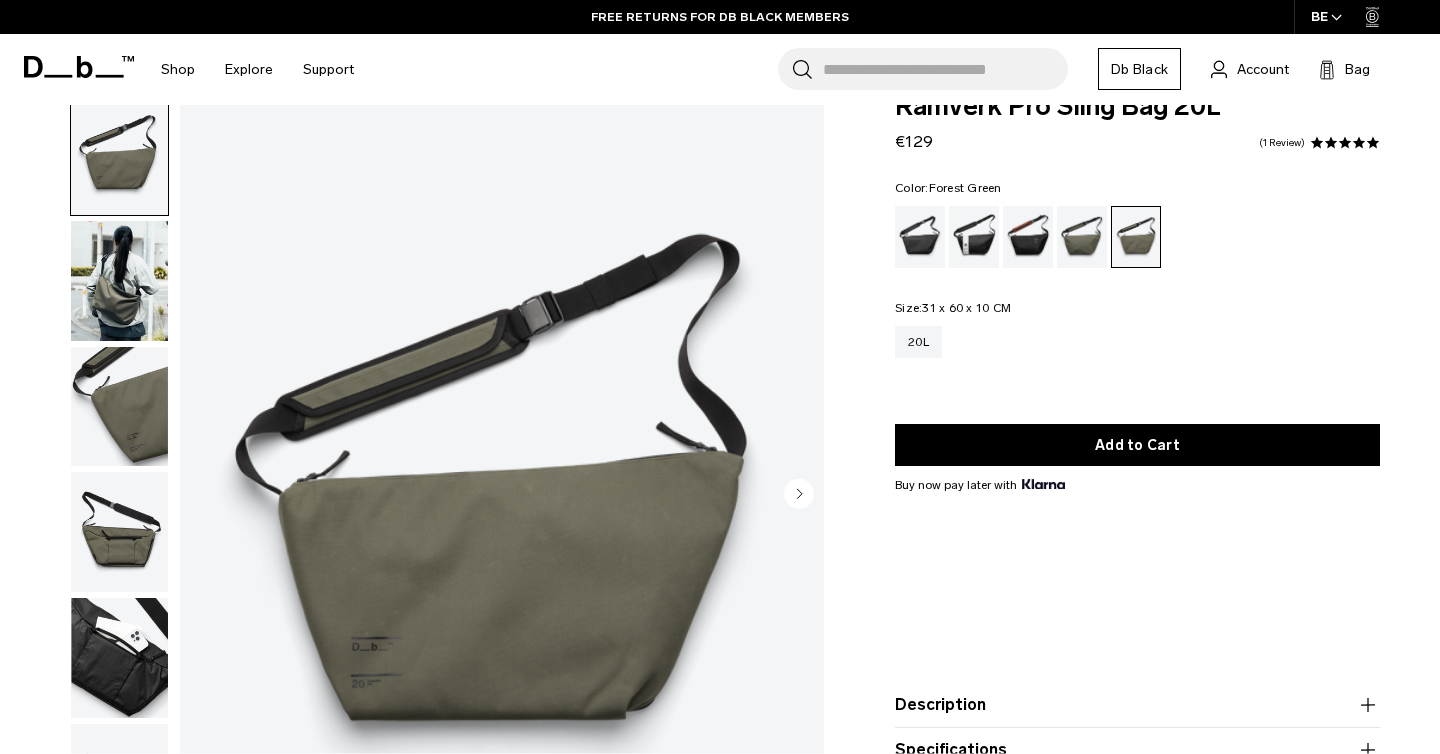 click at bounding box center [1082, 237] 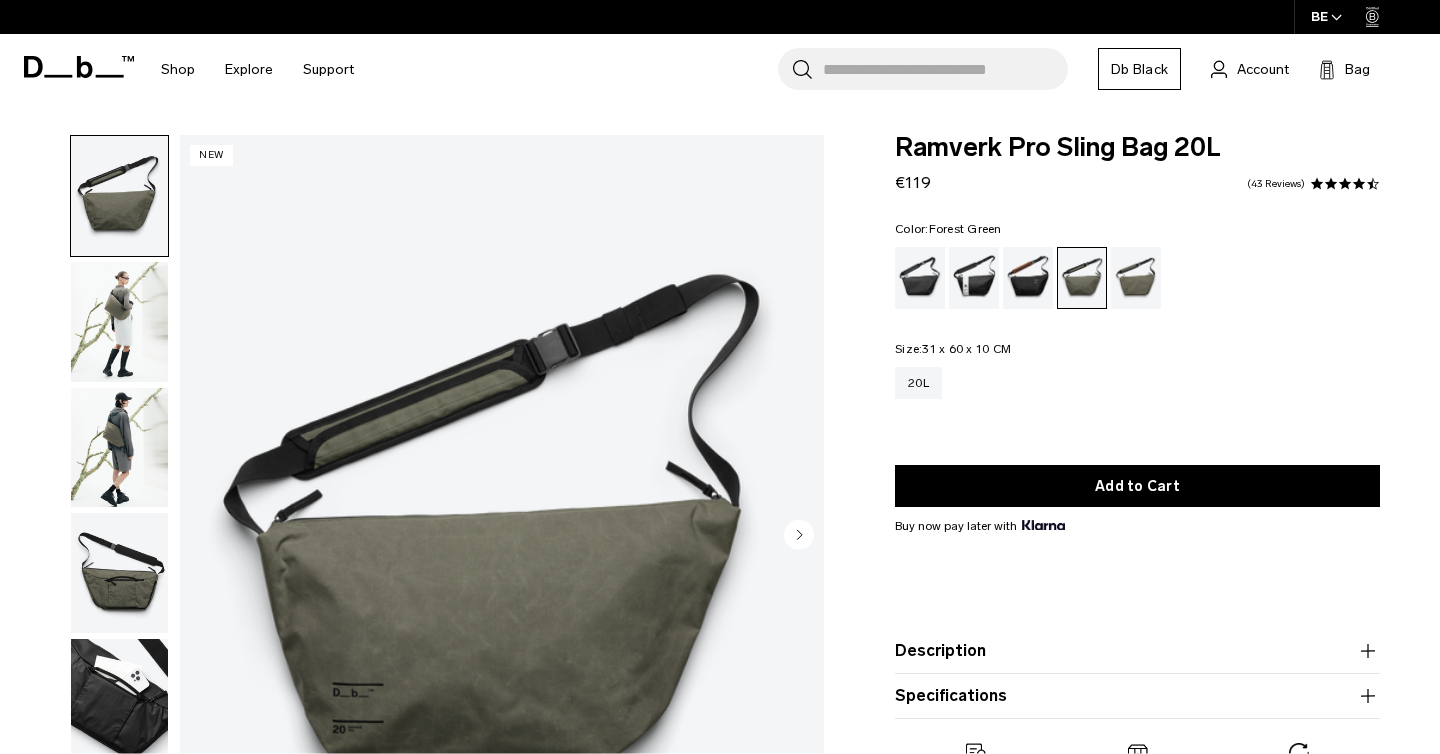 scroll, scrollTop: 0, scrollLeft: 0, axis: both 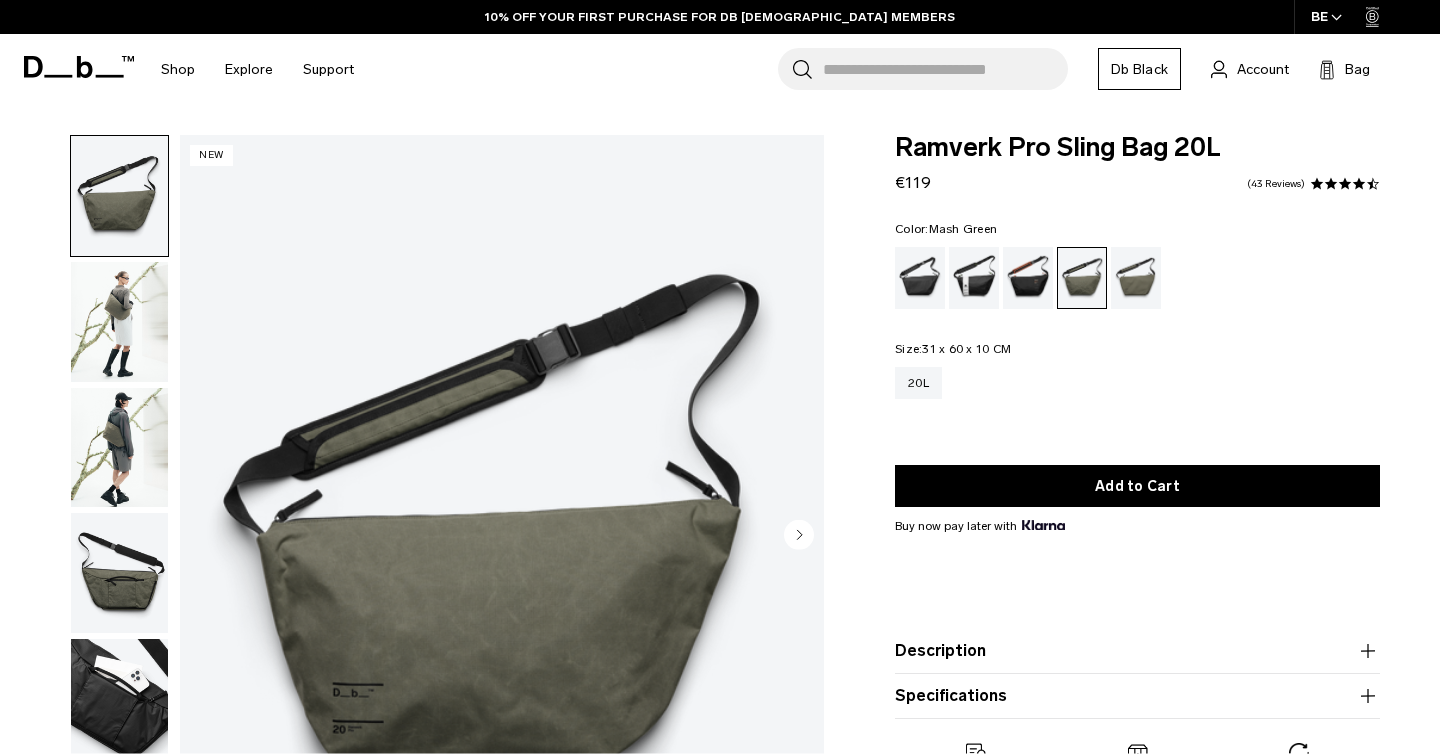 click at bounding box center (1136, 278) 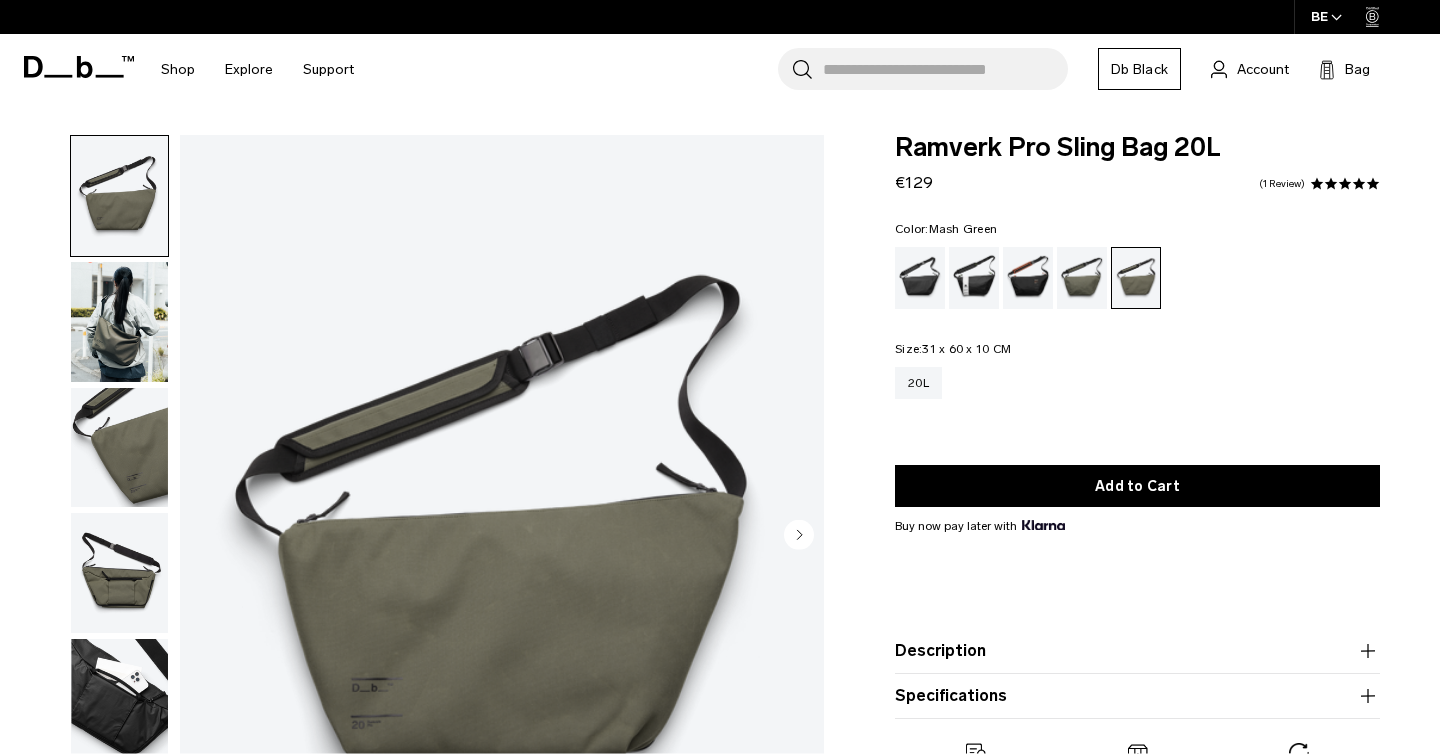 scroll, scrollTop: 0, scrollLeft: 0, axis: both 